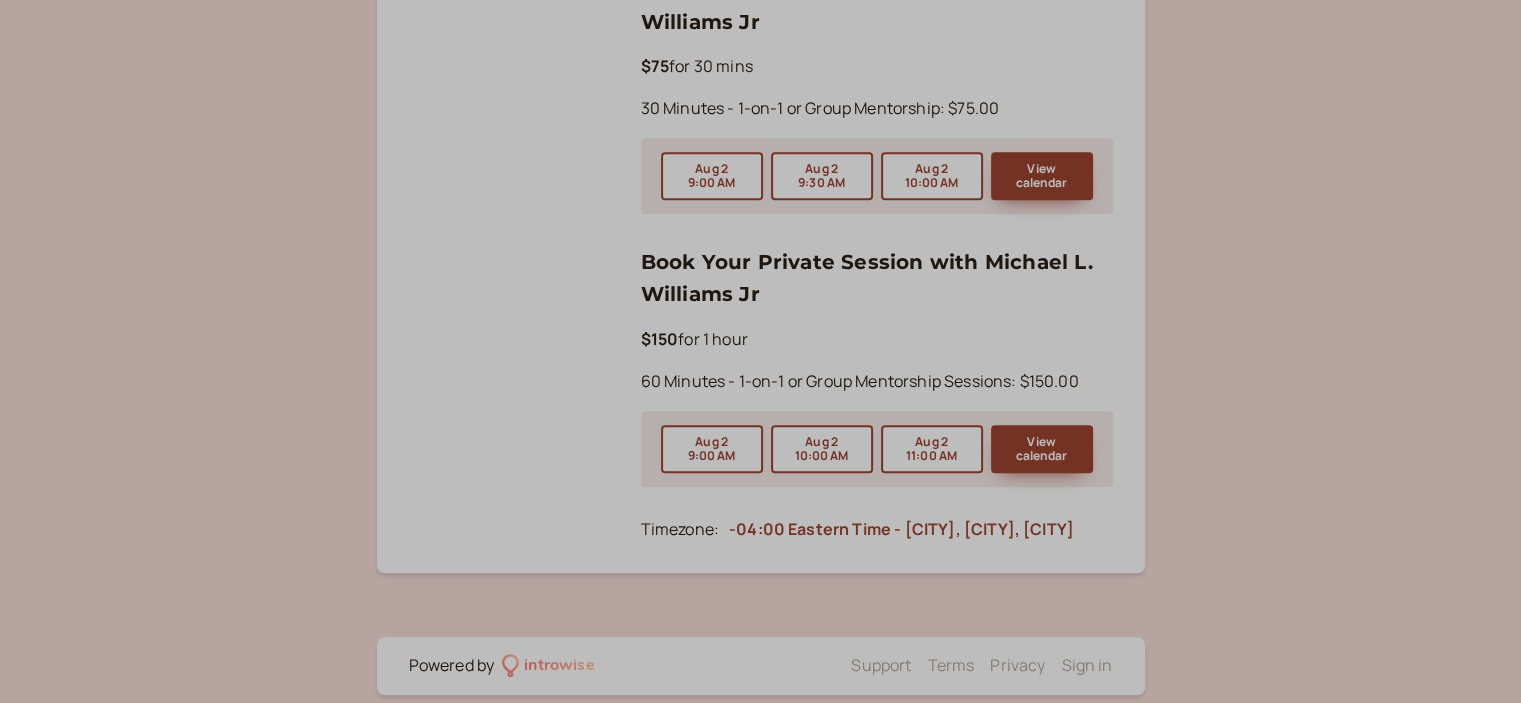 scroll, scrollTop: 1314, scrollLeft: 0, axis: vertical 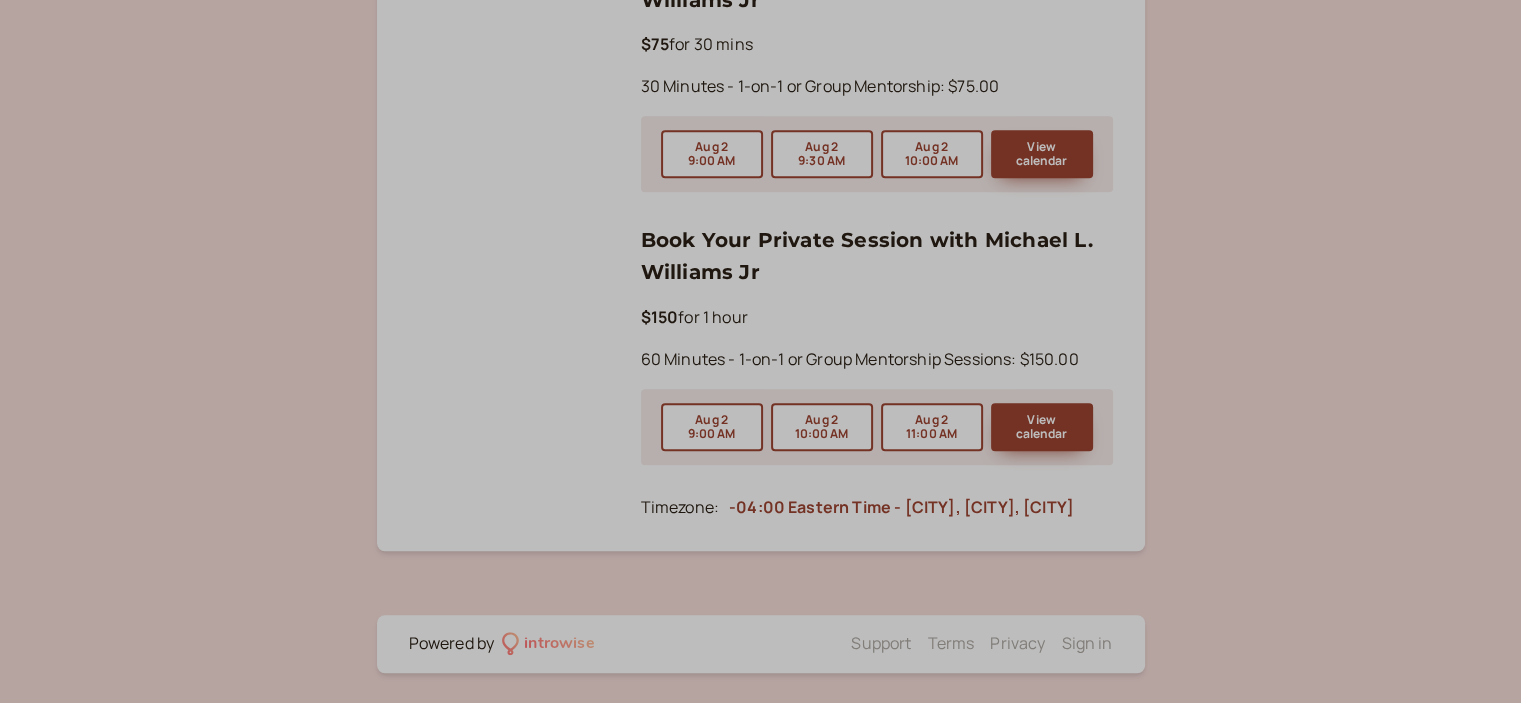 click on "Sign in" at bounding box center (1086, 643) 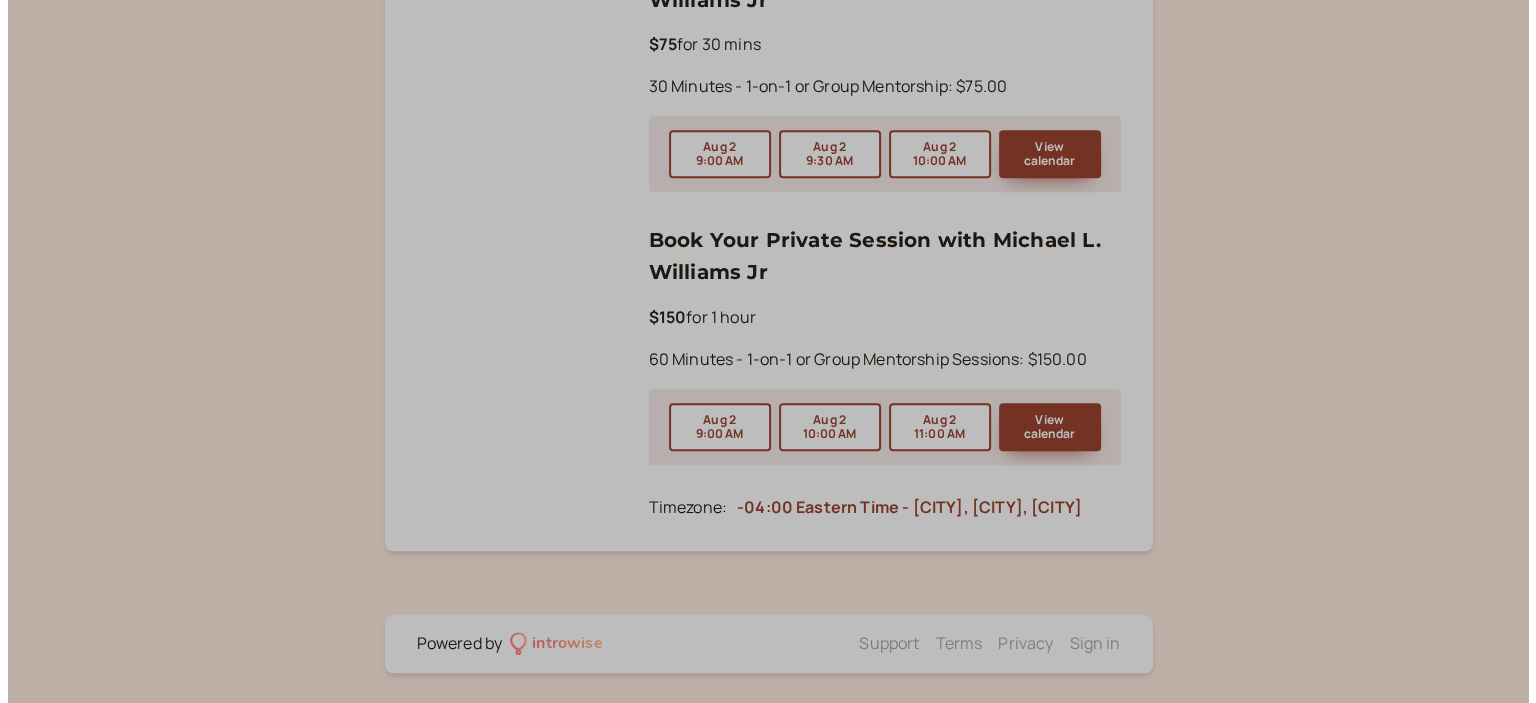 scroll, scrollTop: 0, scrollLeft: 0, axis: both 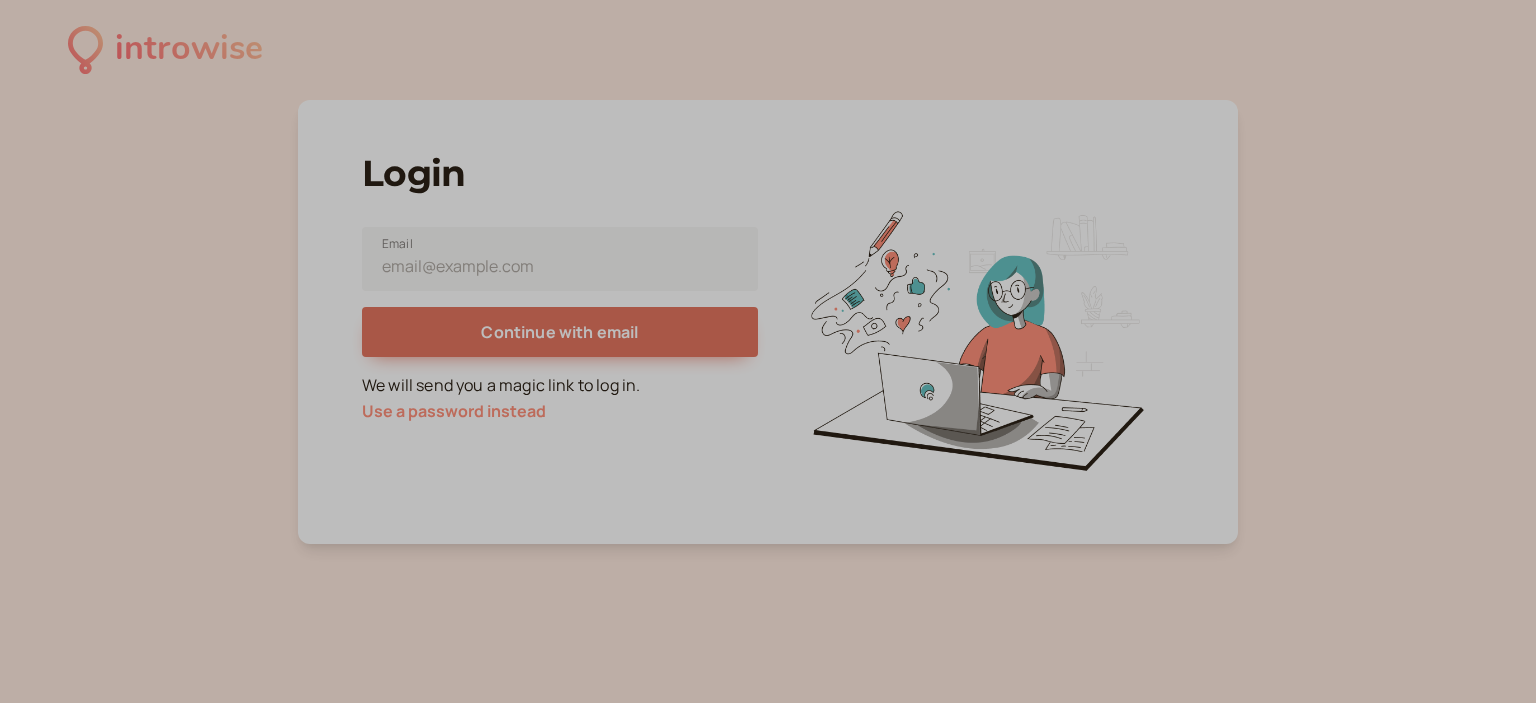click on "Use a password instead" at bounding box center [454, 411] 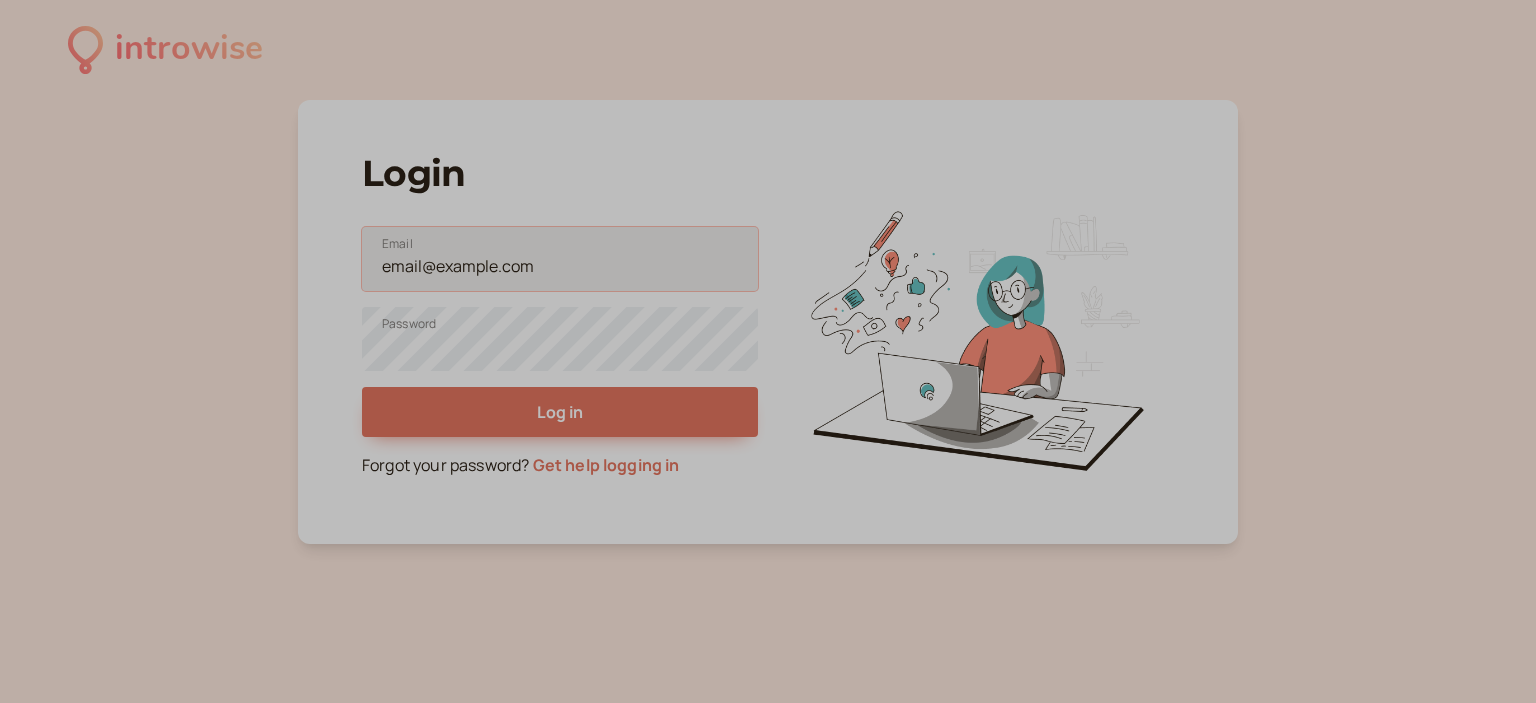 click on "Email" at bounding box center [560, 259] 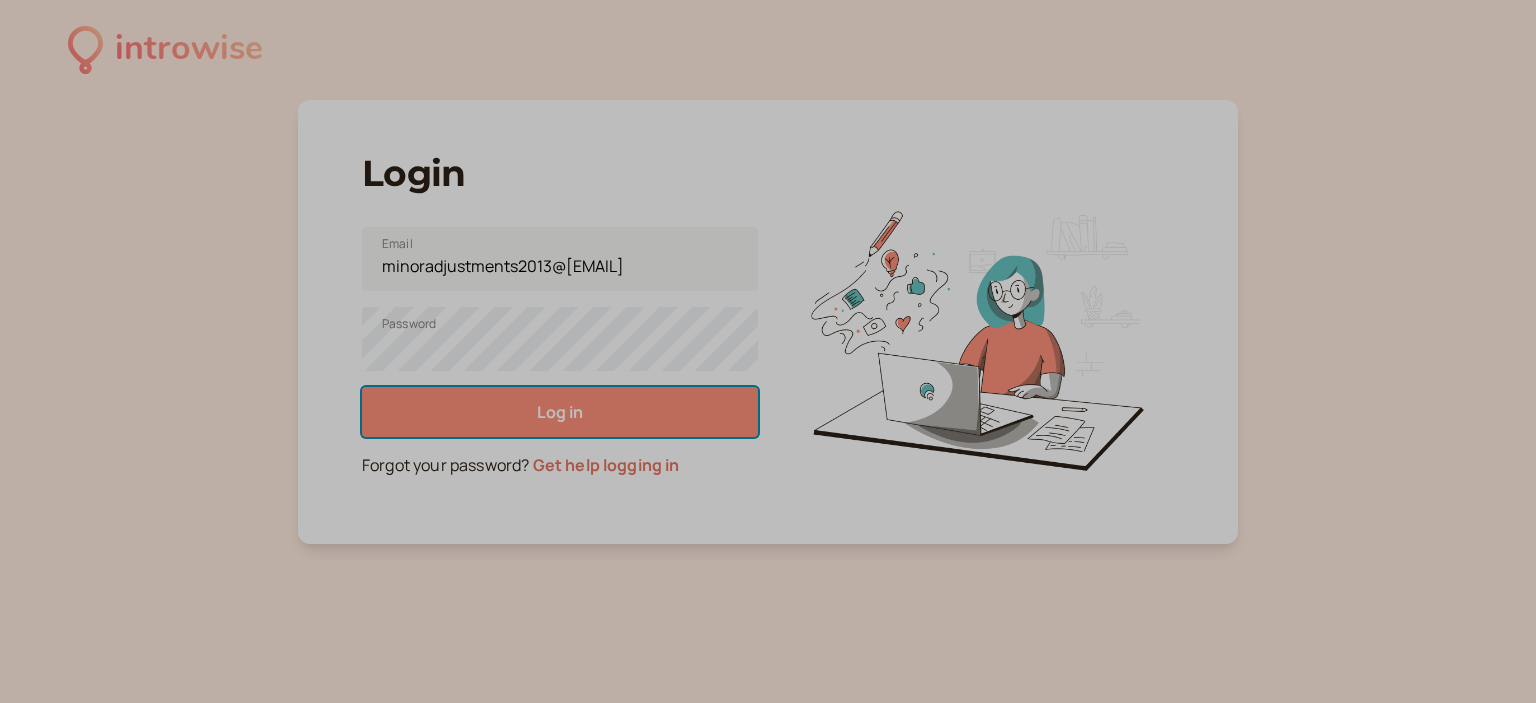 click on "Log in" at bounding box center (560, 412) 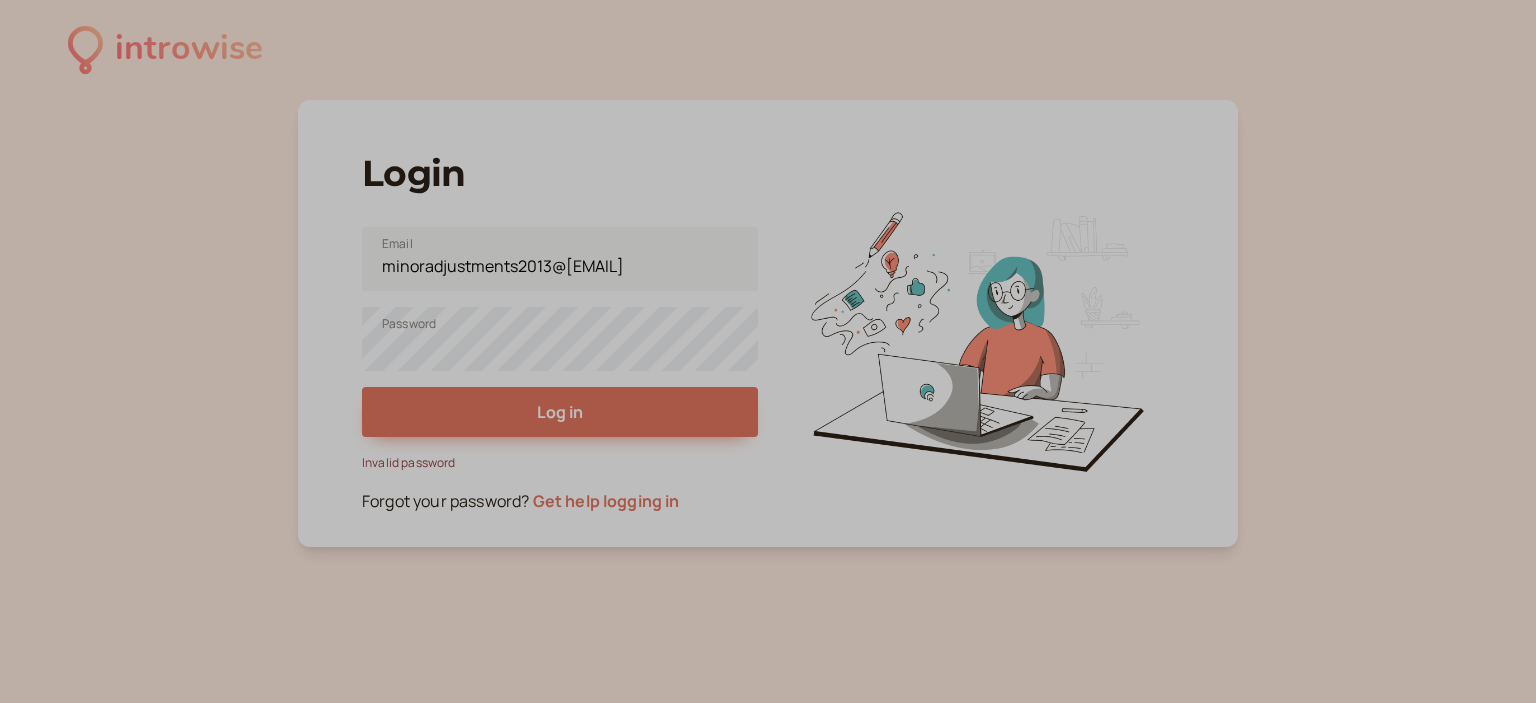 click on "Get help logging in" at bounding box center [606, 501] 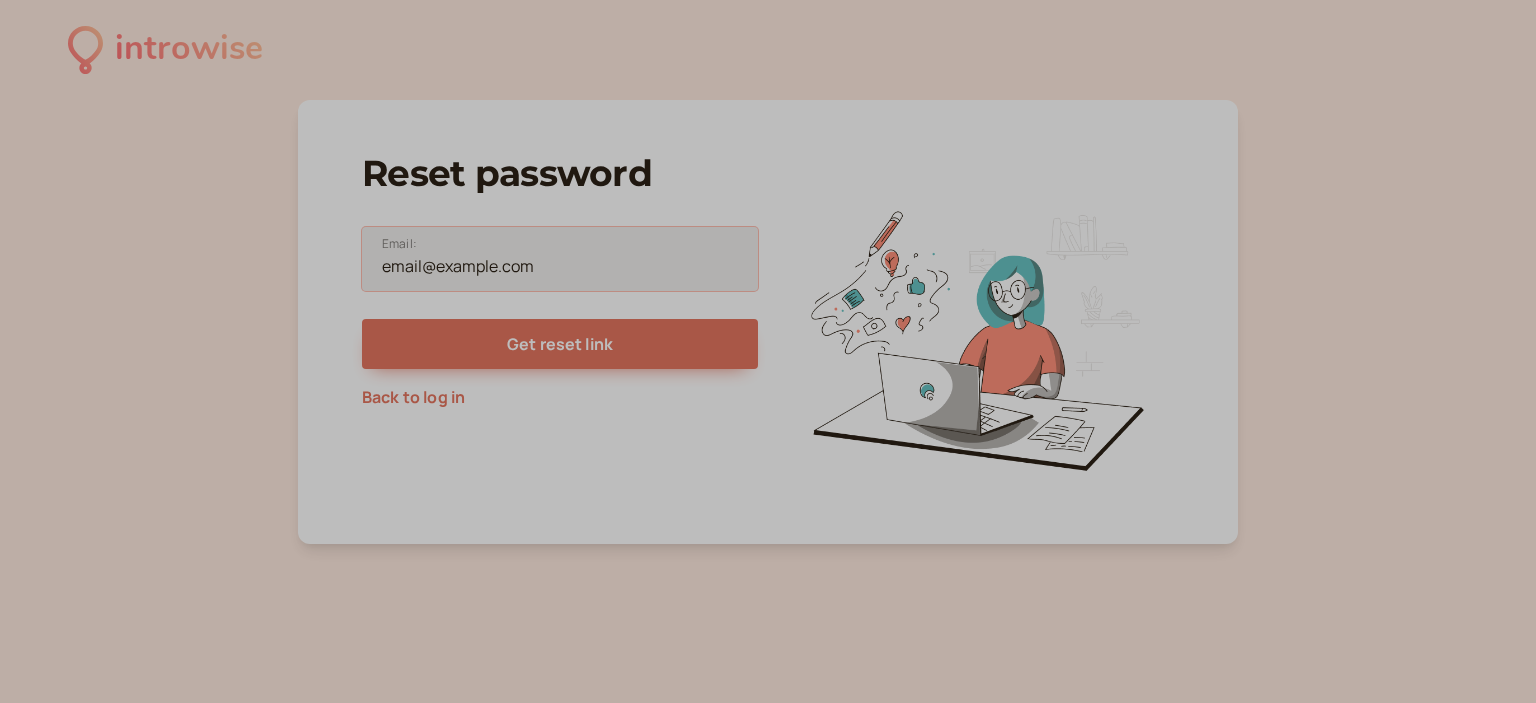 click on "Email:" at bounding box center (560, 259) 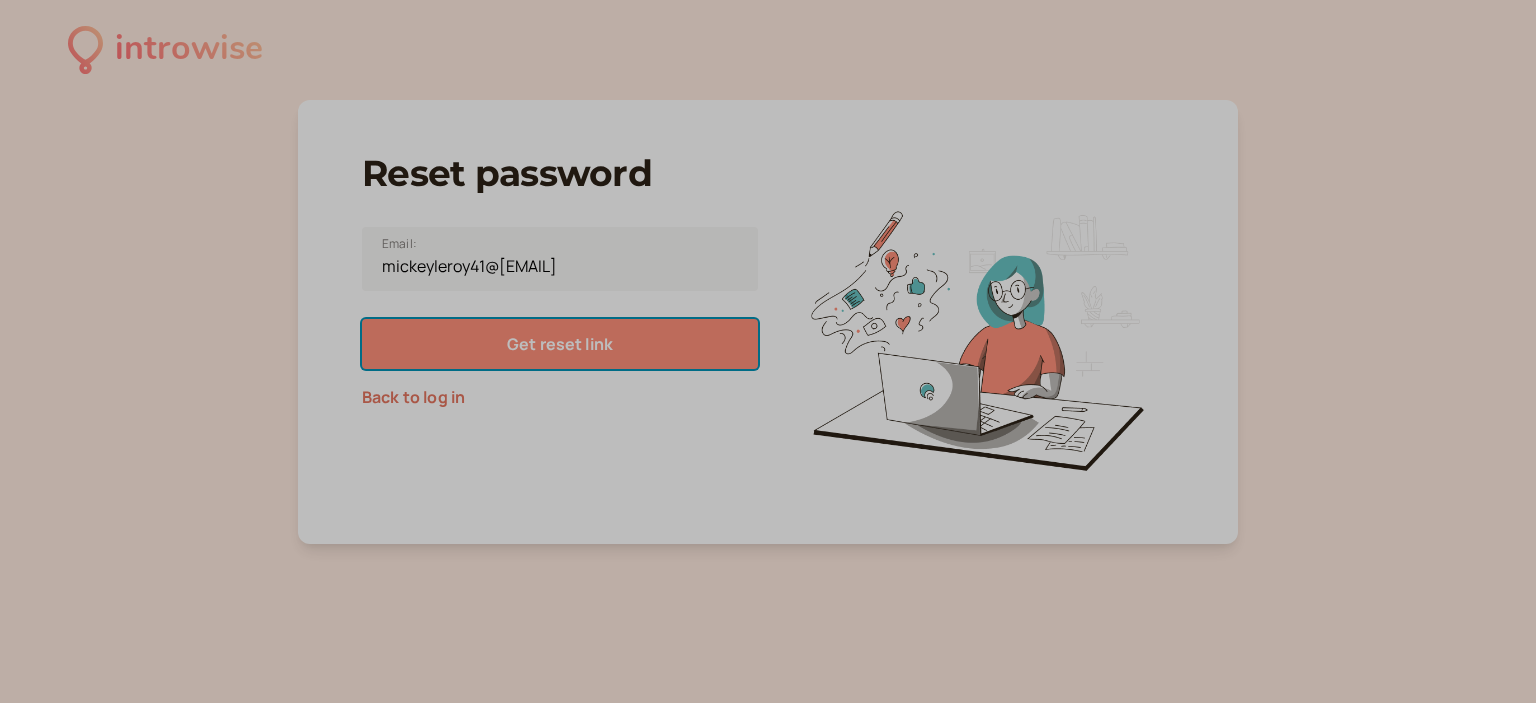 click on "Get reset link" at bounding box center [560, 344] 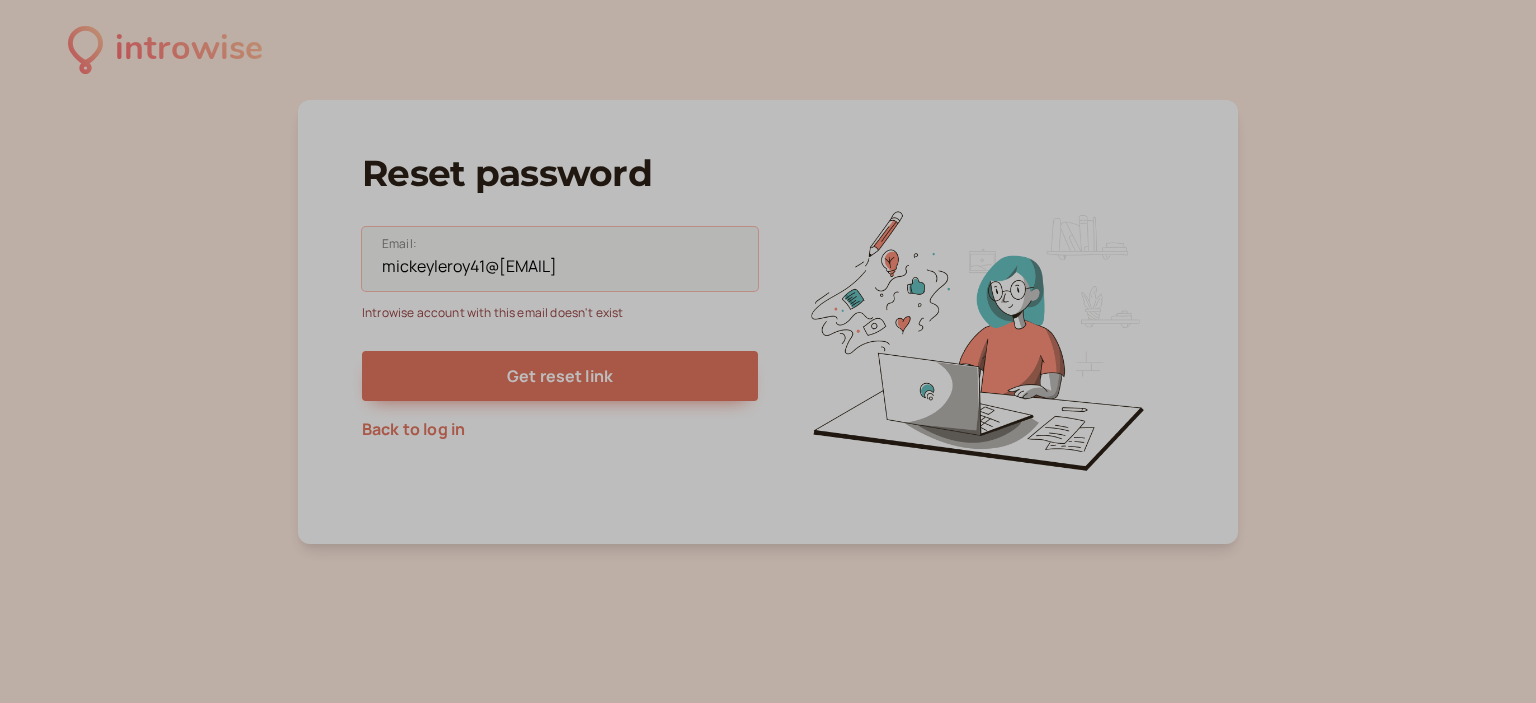 drag, startPoint x: 590, startPoint y: 262, endPoint x: 148, endPoint y: 265, distance: 442.0102 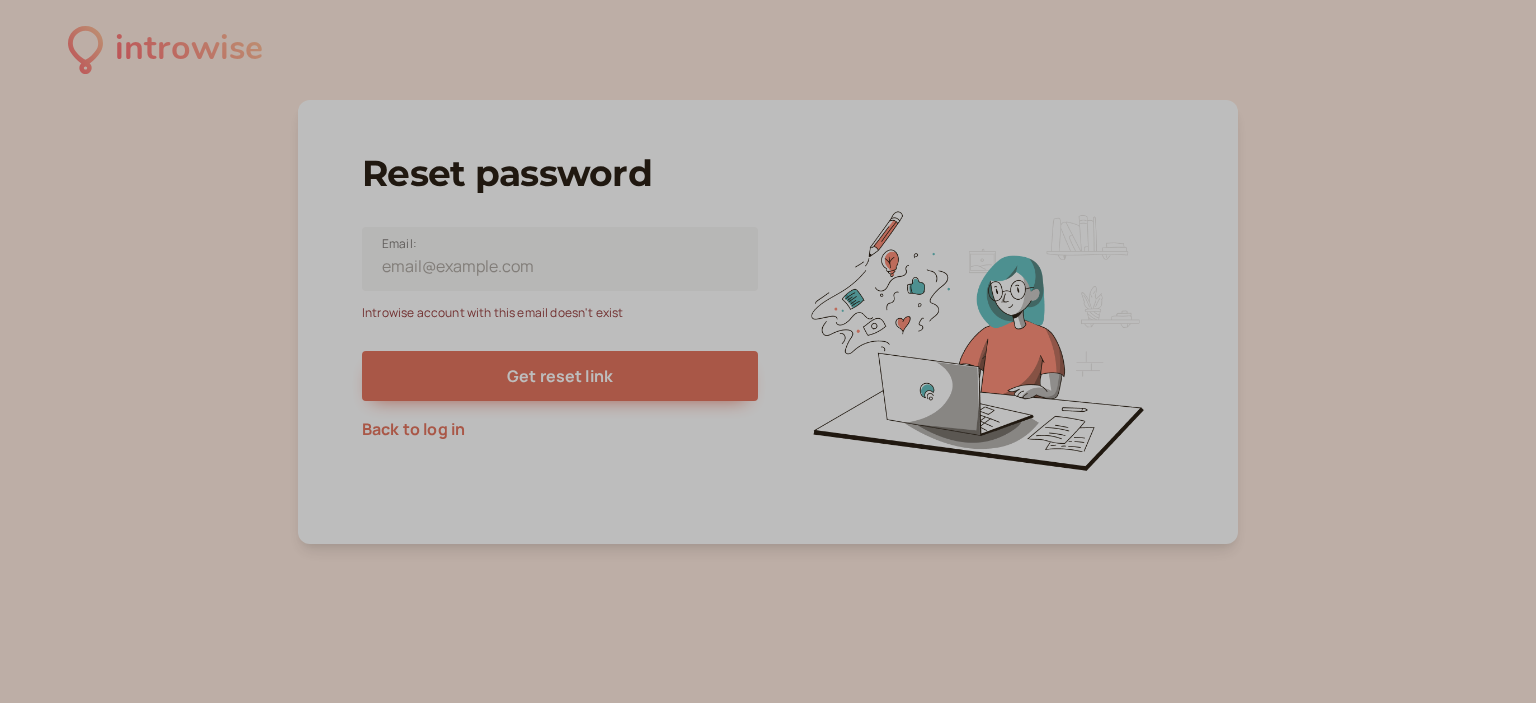 click on "Introwise account with this email doesn't exist" at bounding box center [560, 312] 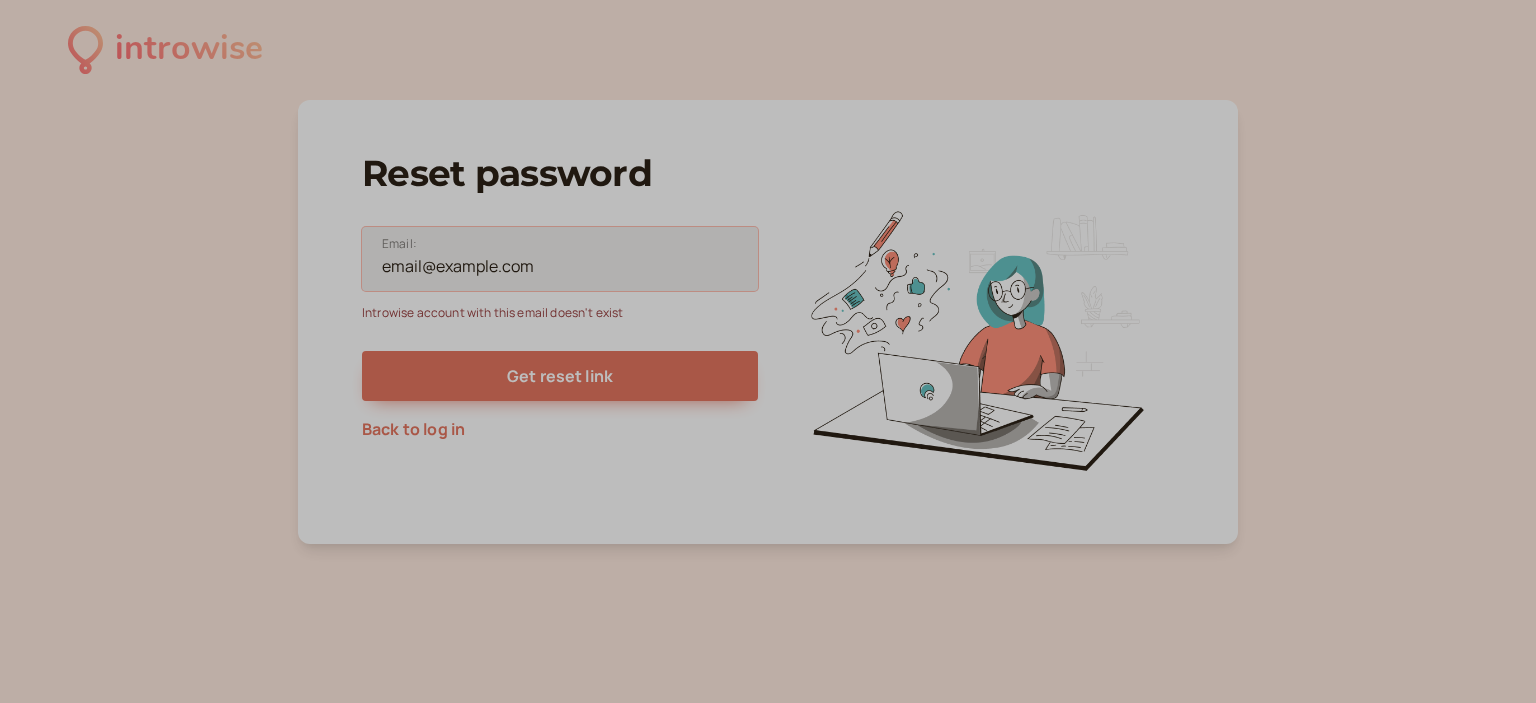 click on "Email:" at bounding box center (560, 259) 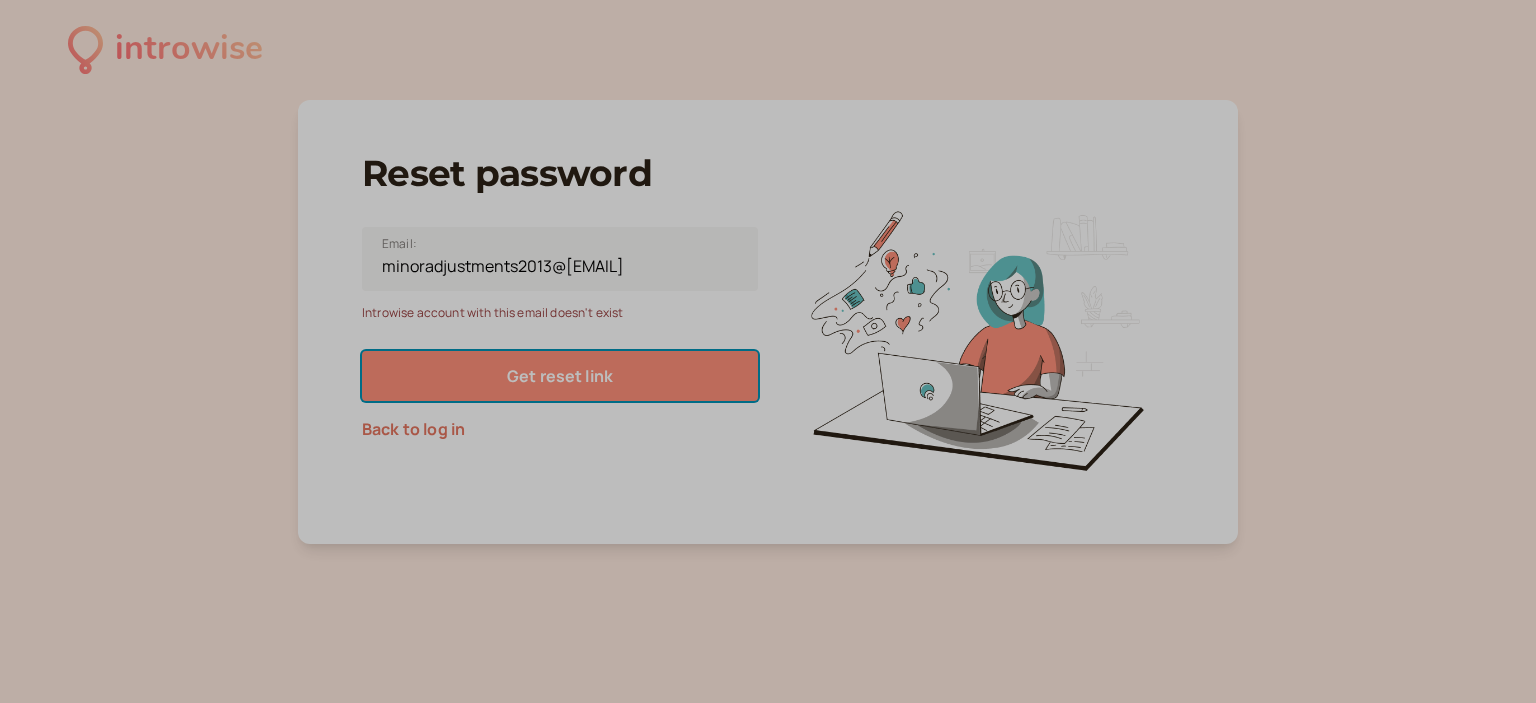 click on "Get reset link" at bounding box center [560, 376] 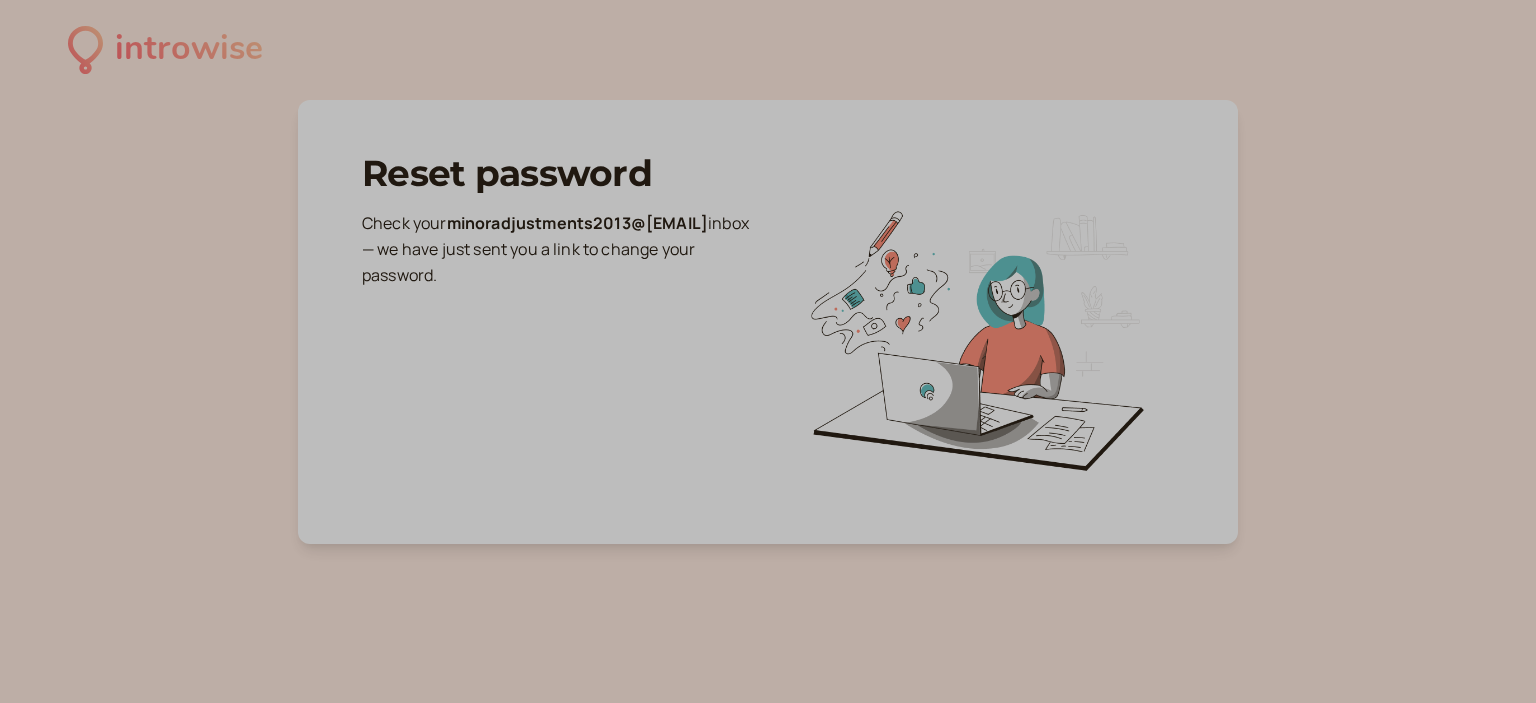 click on "introwise" at bounding box center [189, 49] 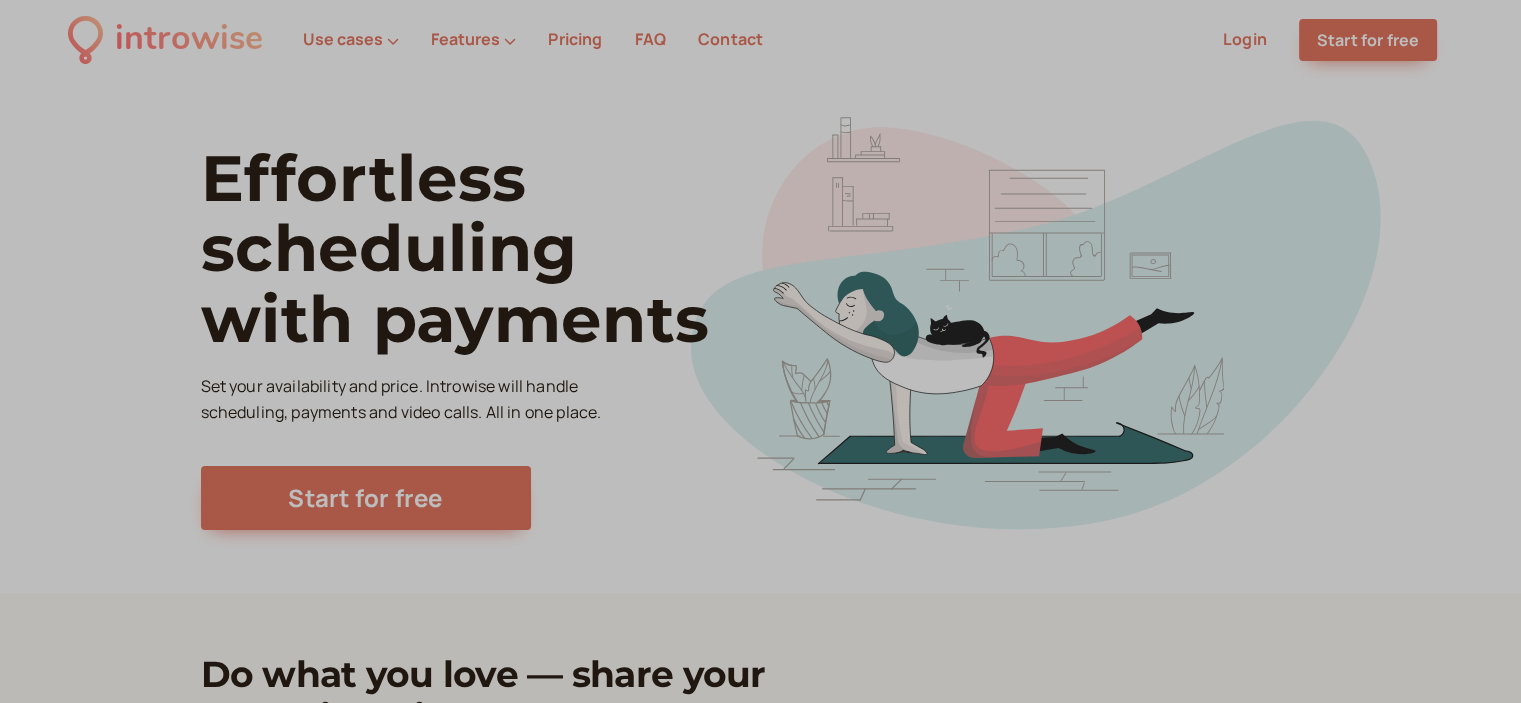 click on "Login" at bounding box center [1245, 39] 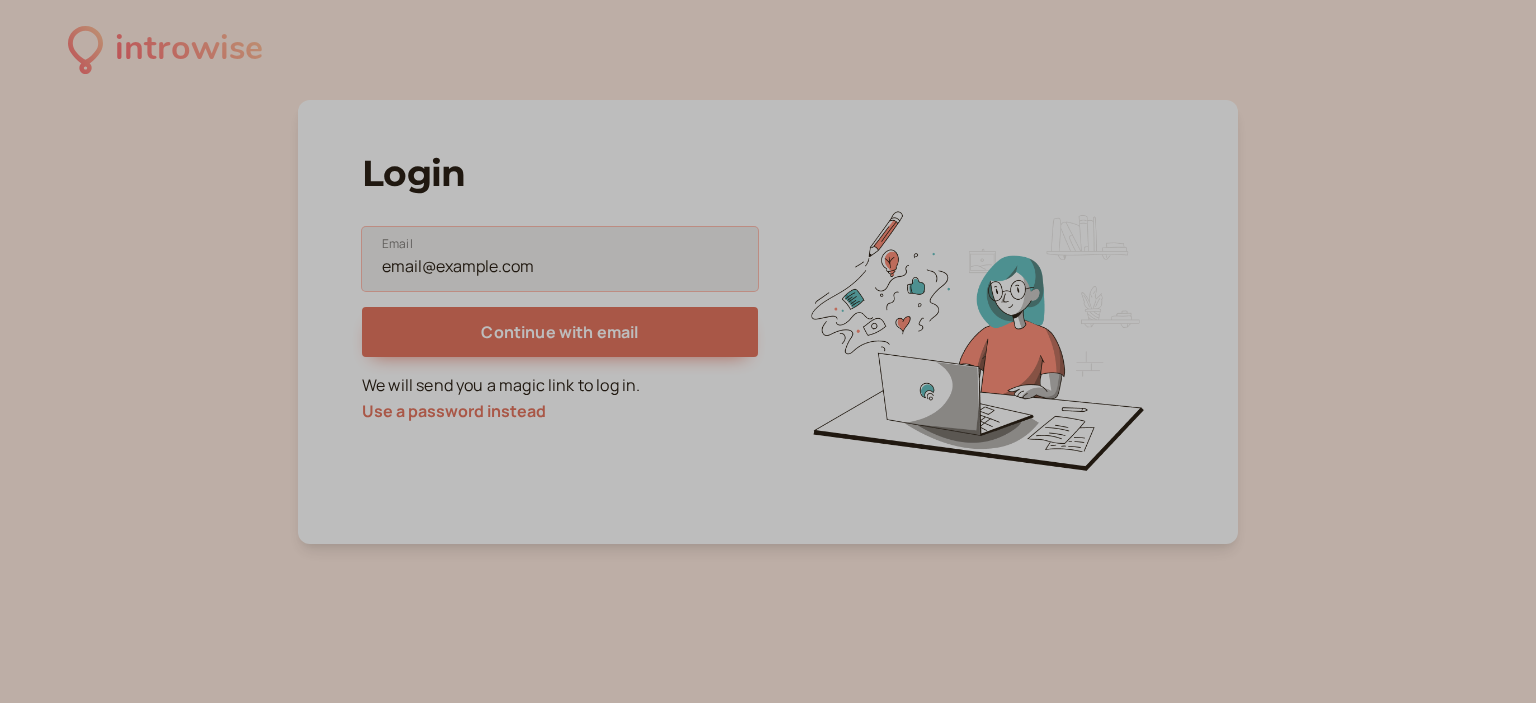 click on "Email" at bounding box center [560, 259] 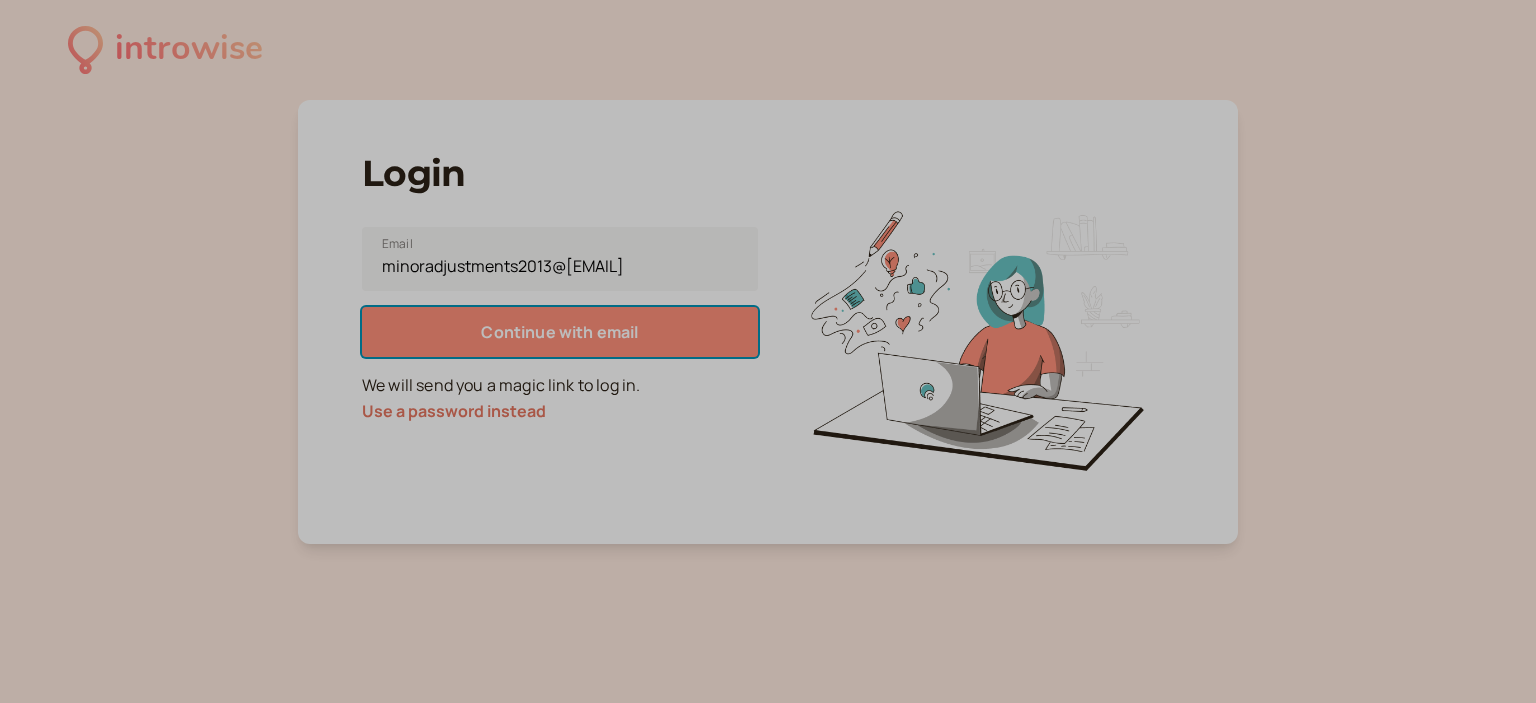 click on "Continue with email" at bounding box center (559, 332) 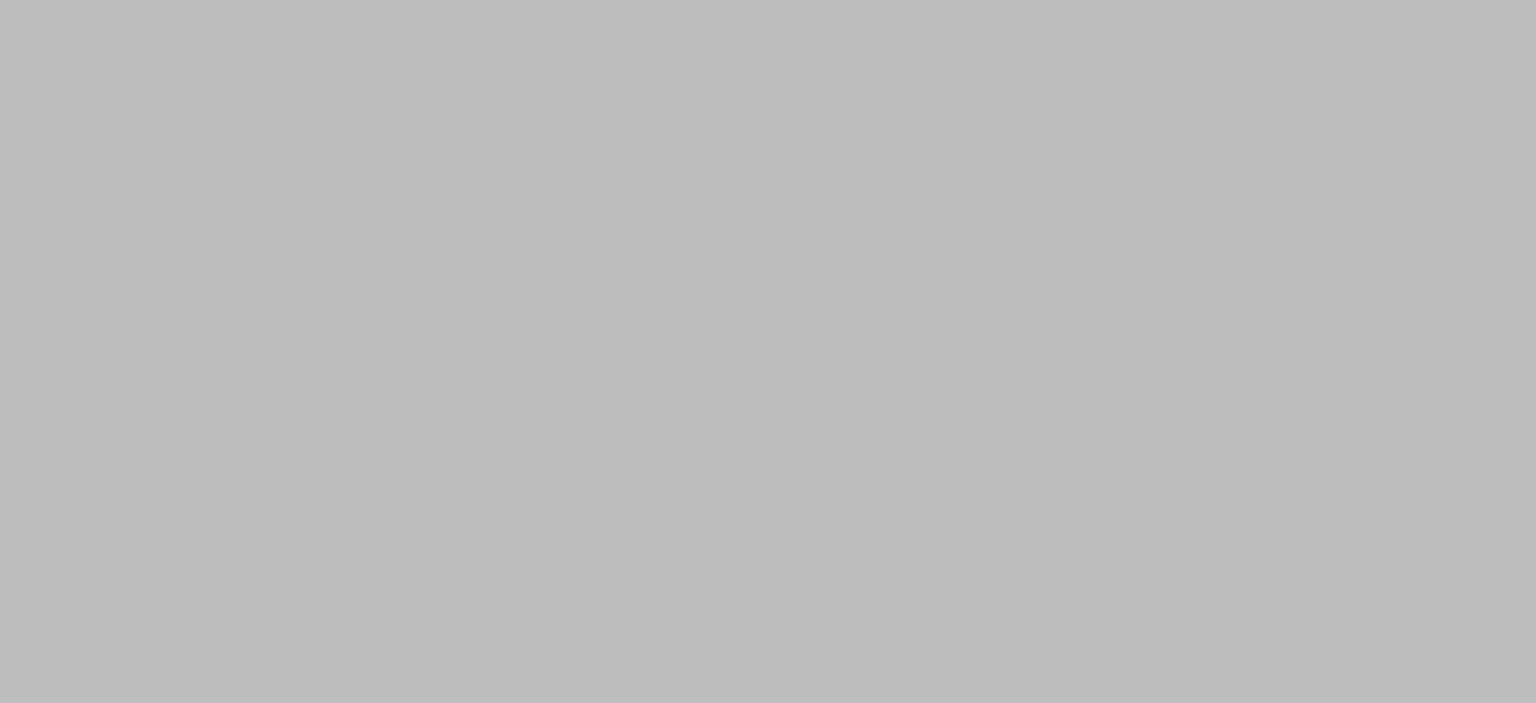 scroll, scrollTop: 0, scrollLeft: 0, axis: both 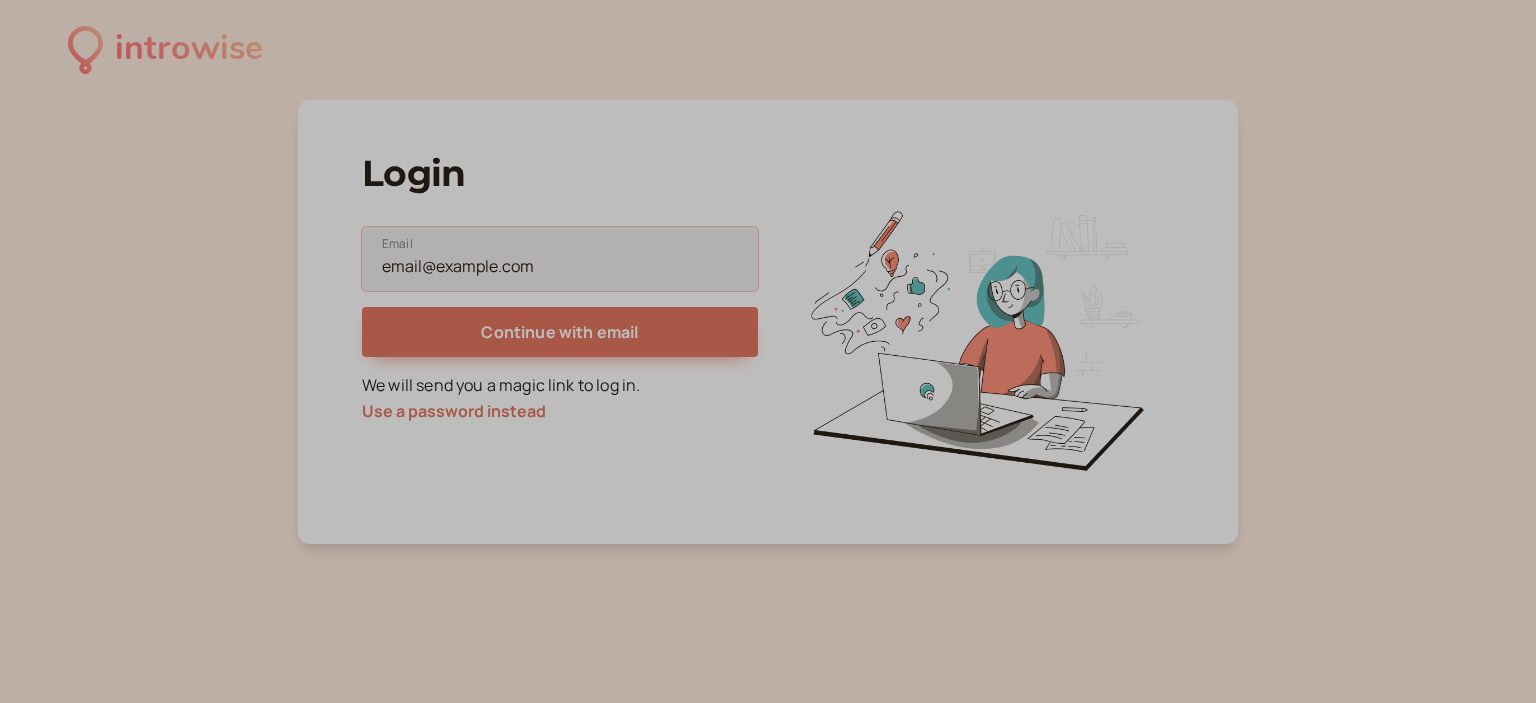 click on "Email" at bounding box center (560, 259) 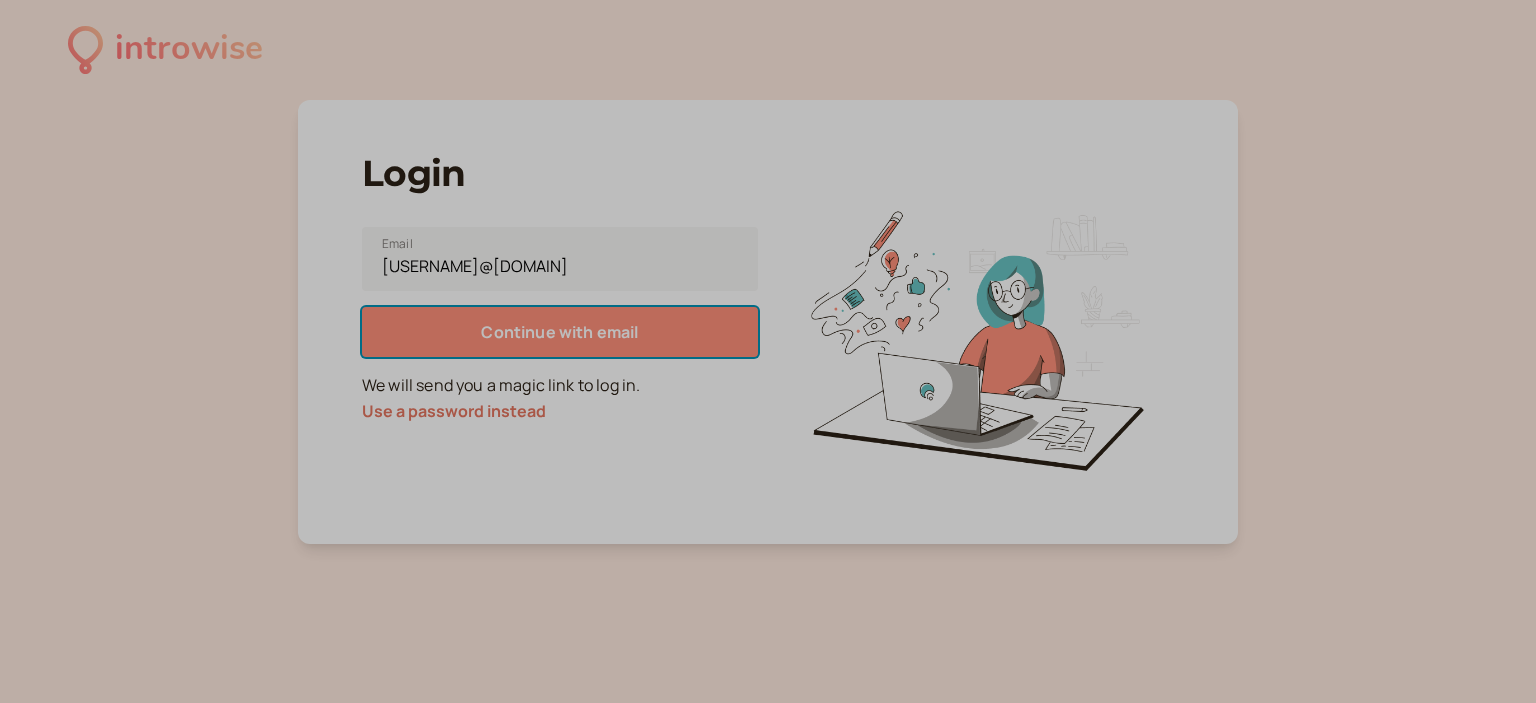 click on "Continue with email" at bounding box center (559, 332) 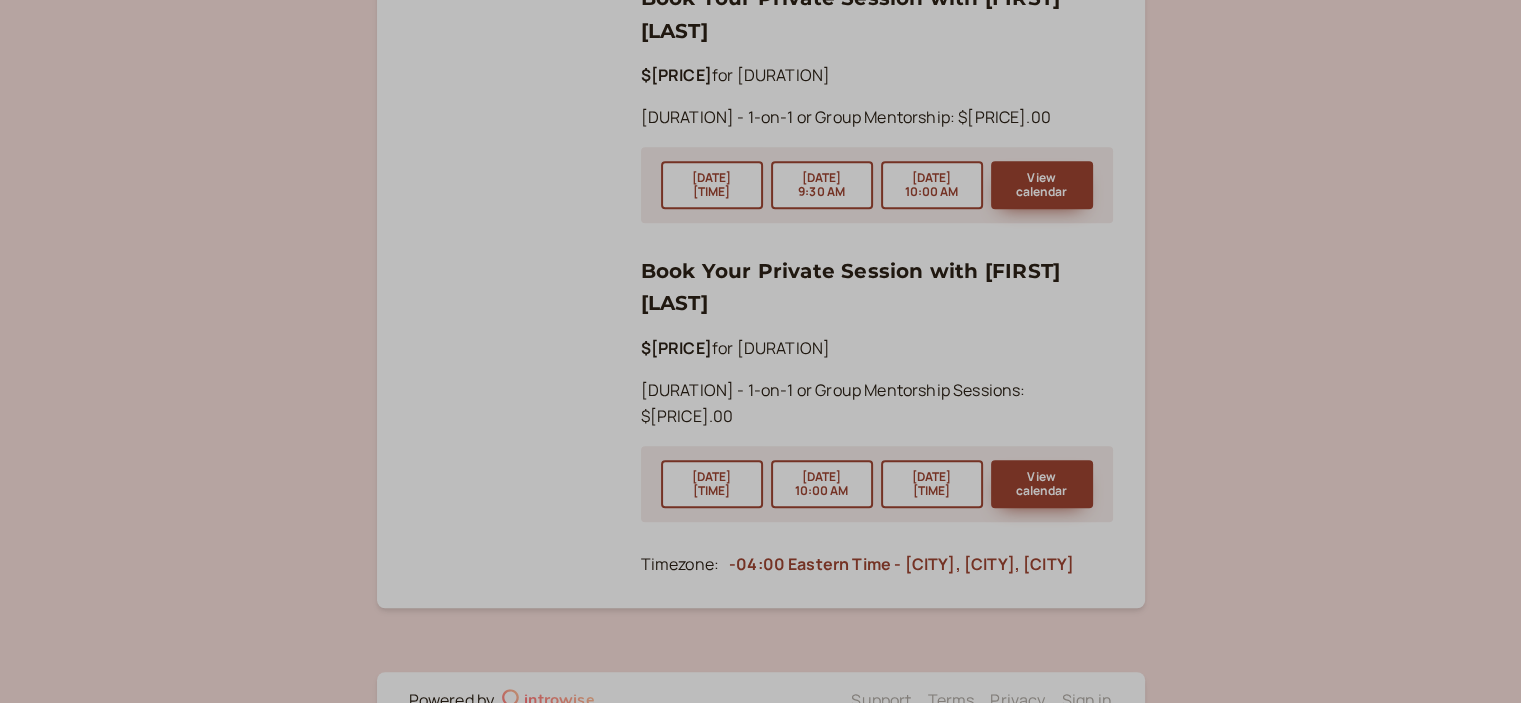 scroll, scrollTop: 1314, scrollLeft: 0, axis: vertical 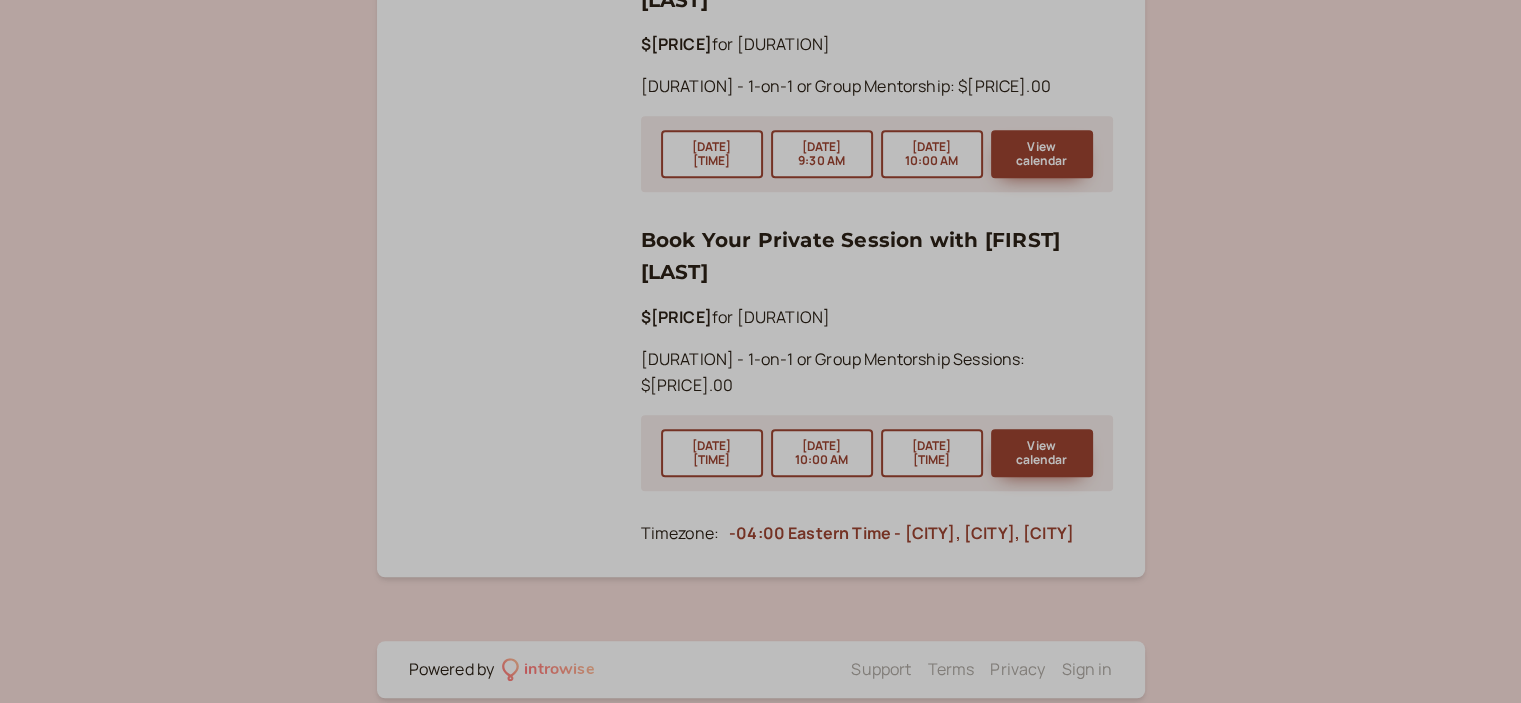 click on "introwise" at bounding box center [559, 670] 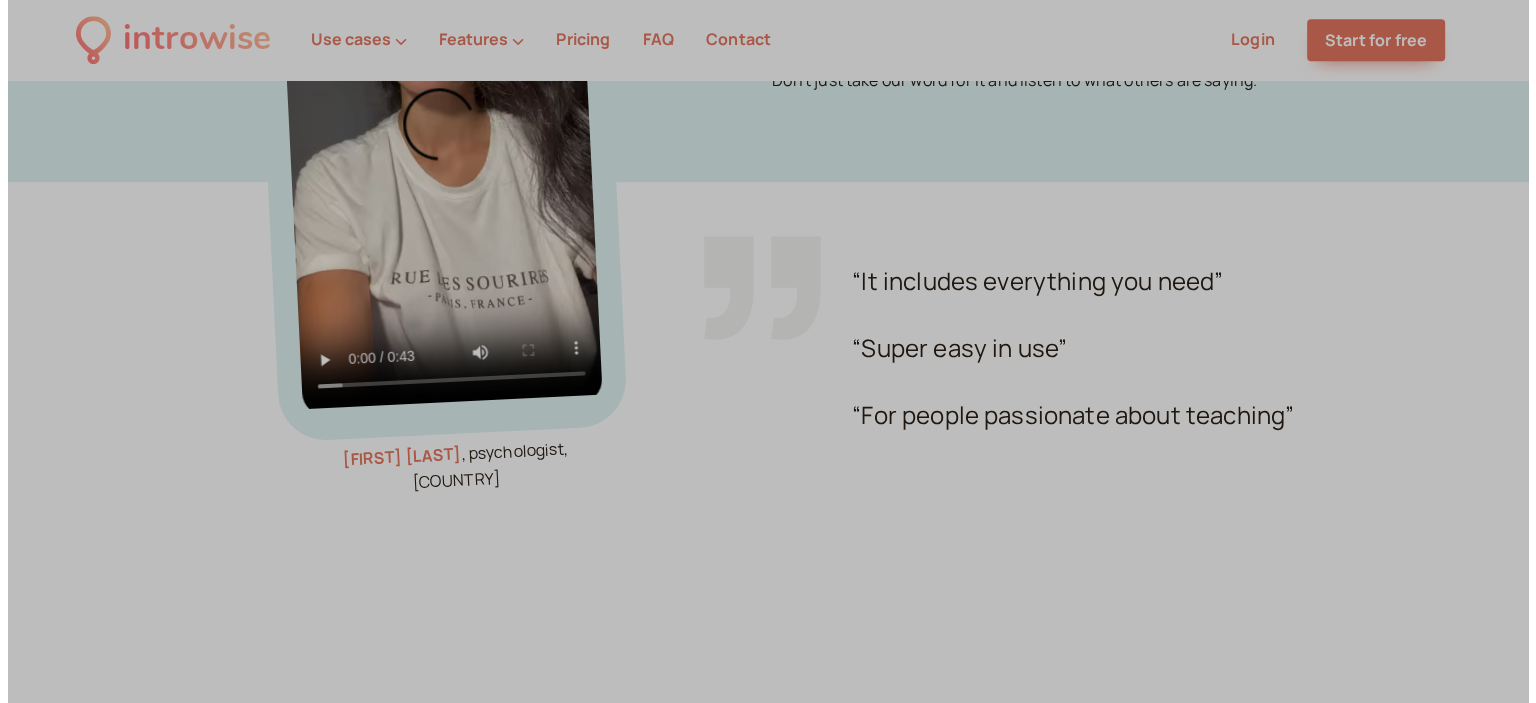 scroll, scrollTop: 0, scrollLeft: 0, axis: both 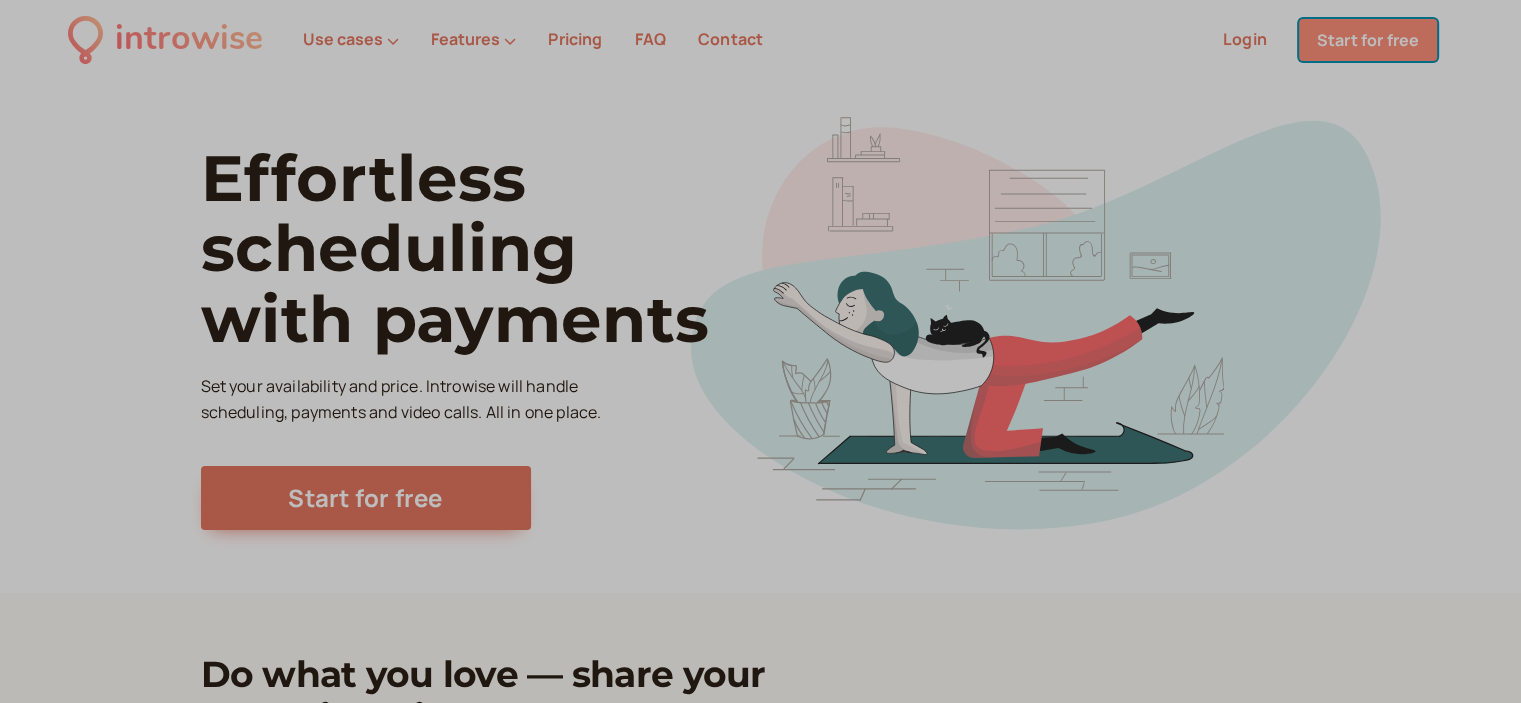 click on "Start for free" at bounding box center (1368, 40) 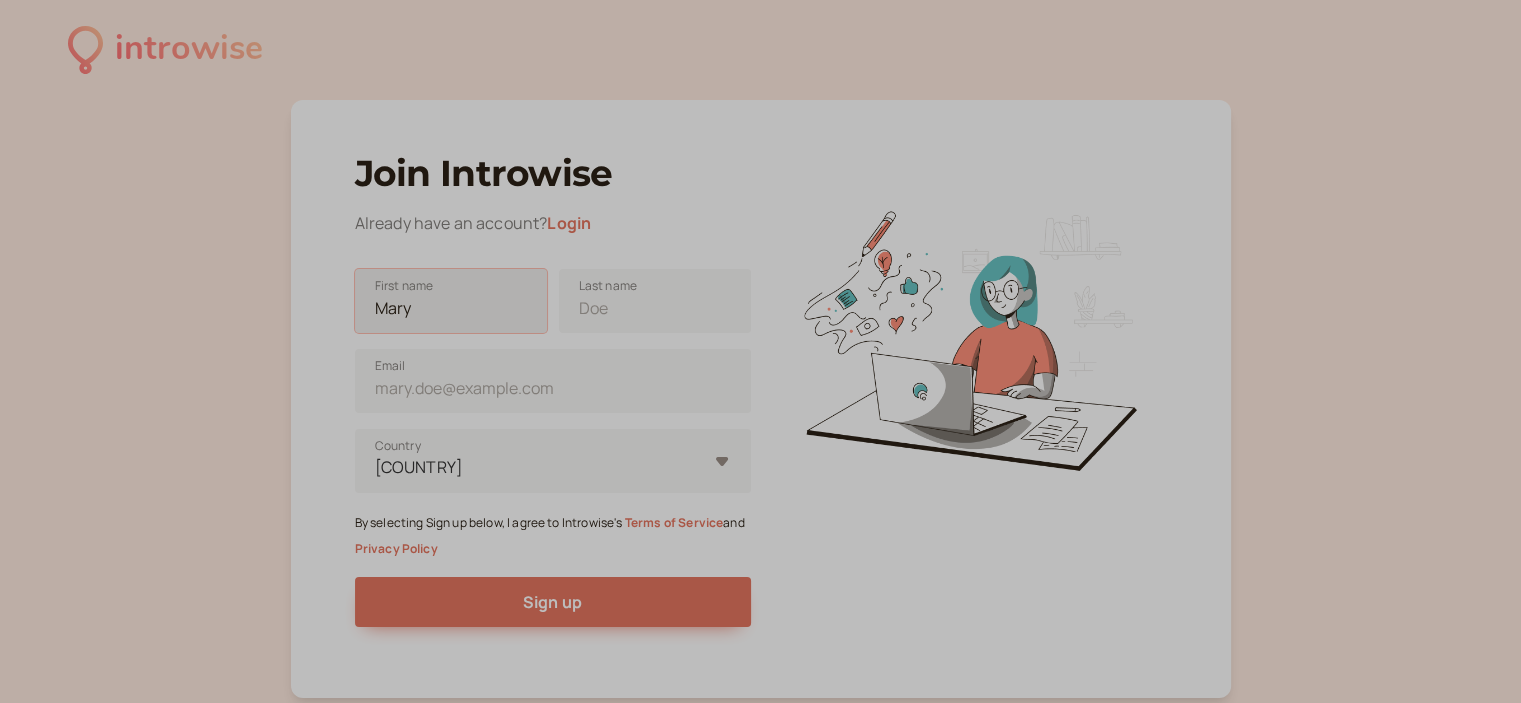 click on "First name" at bounding box center [451, 301] 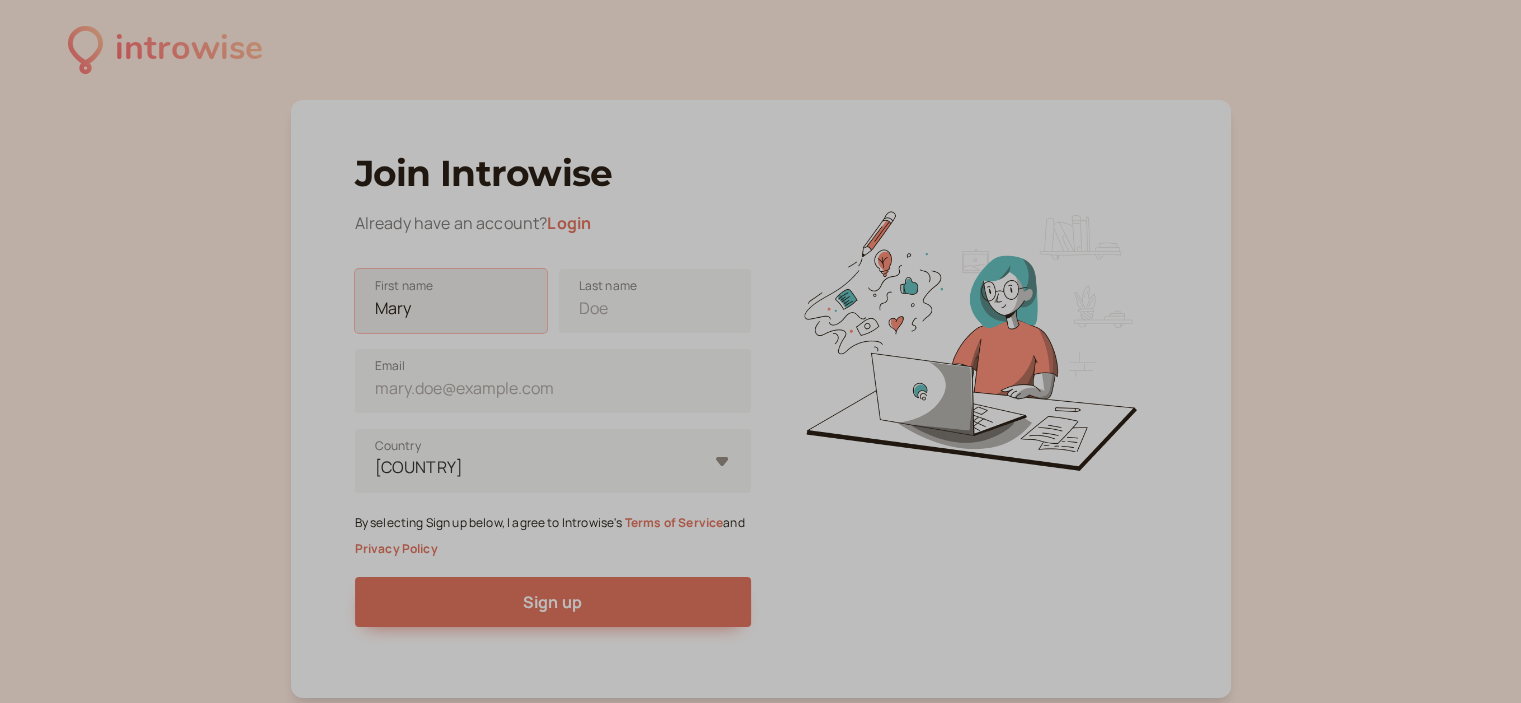 type on "[FIRST] [INITIAL]" 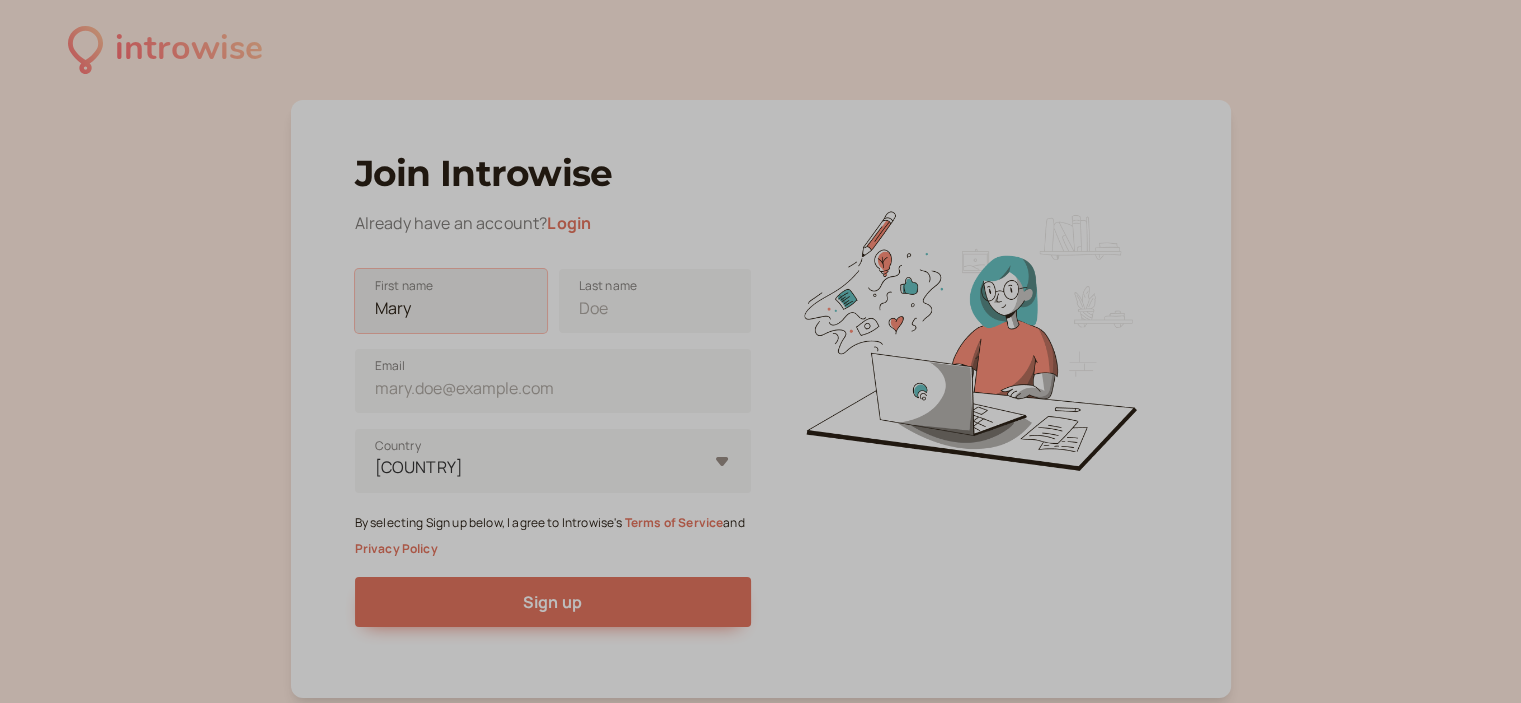 type on "[LAST] [INITIAL]" 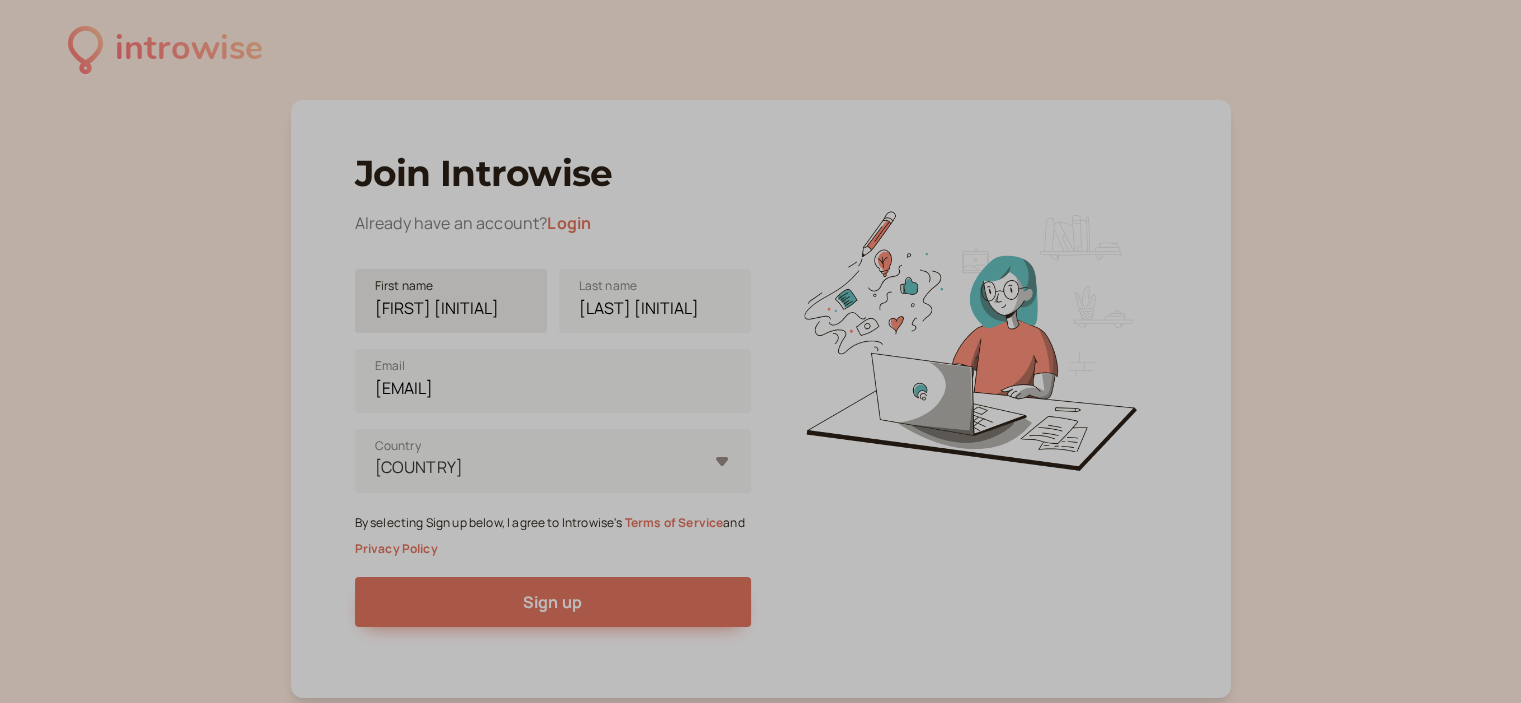 type on "[COUNTRY]" 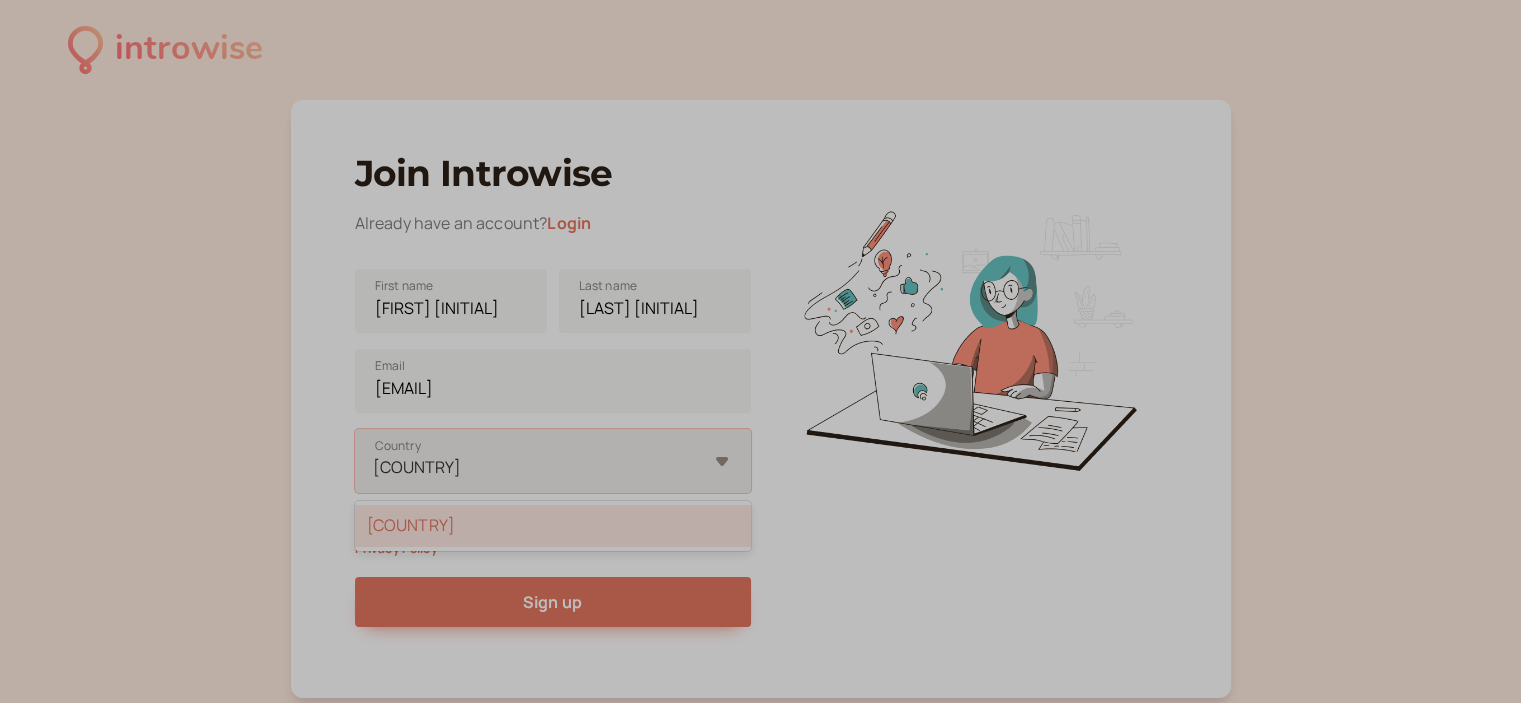 click on "[COUNTRY]" at bounding box center [553, 526] 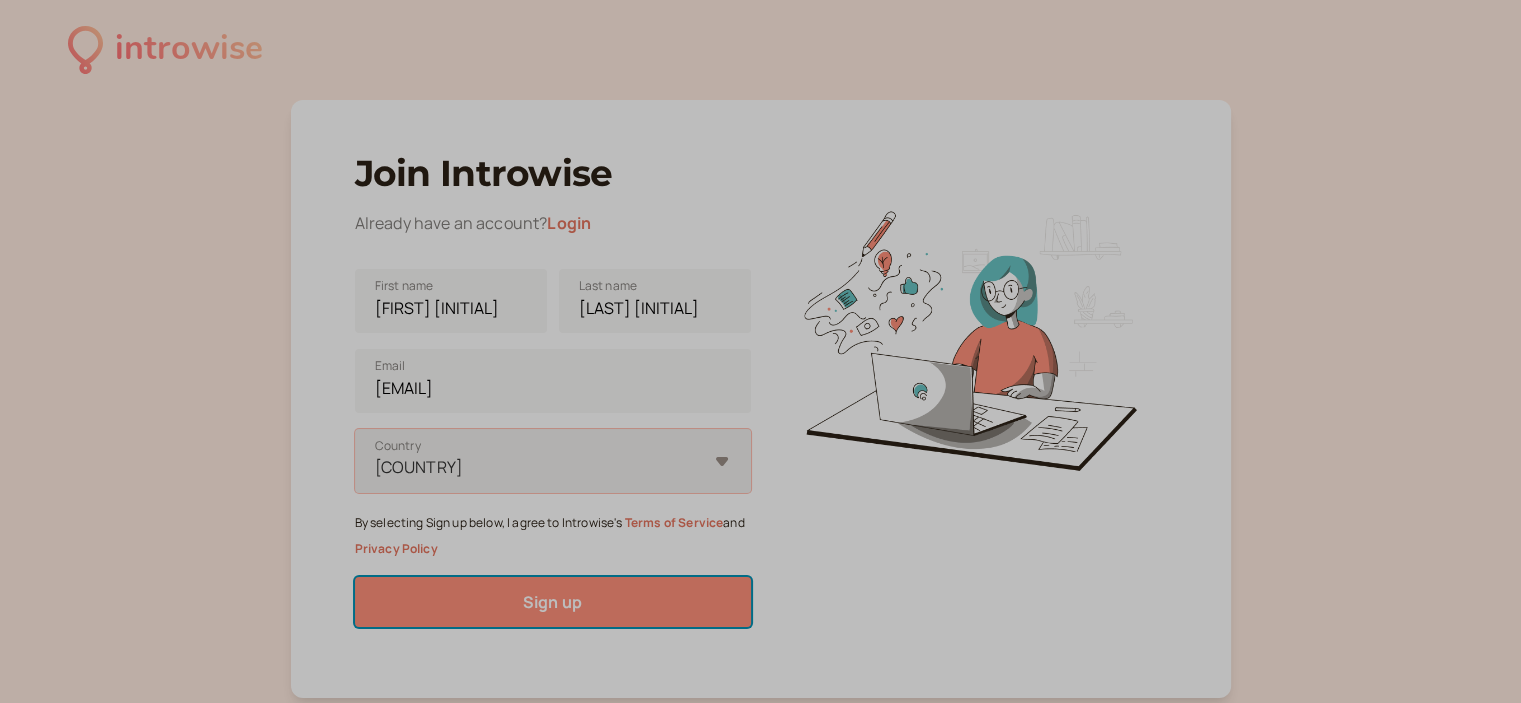 click on "Sign up" at bounding box center [553, 602] 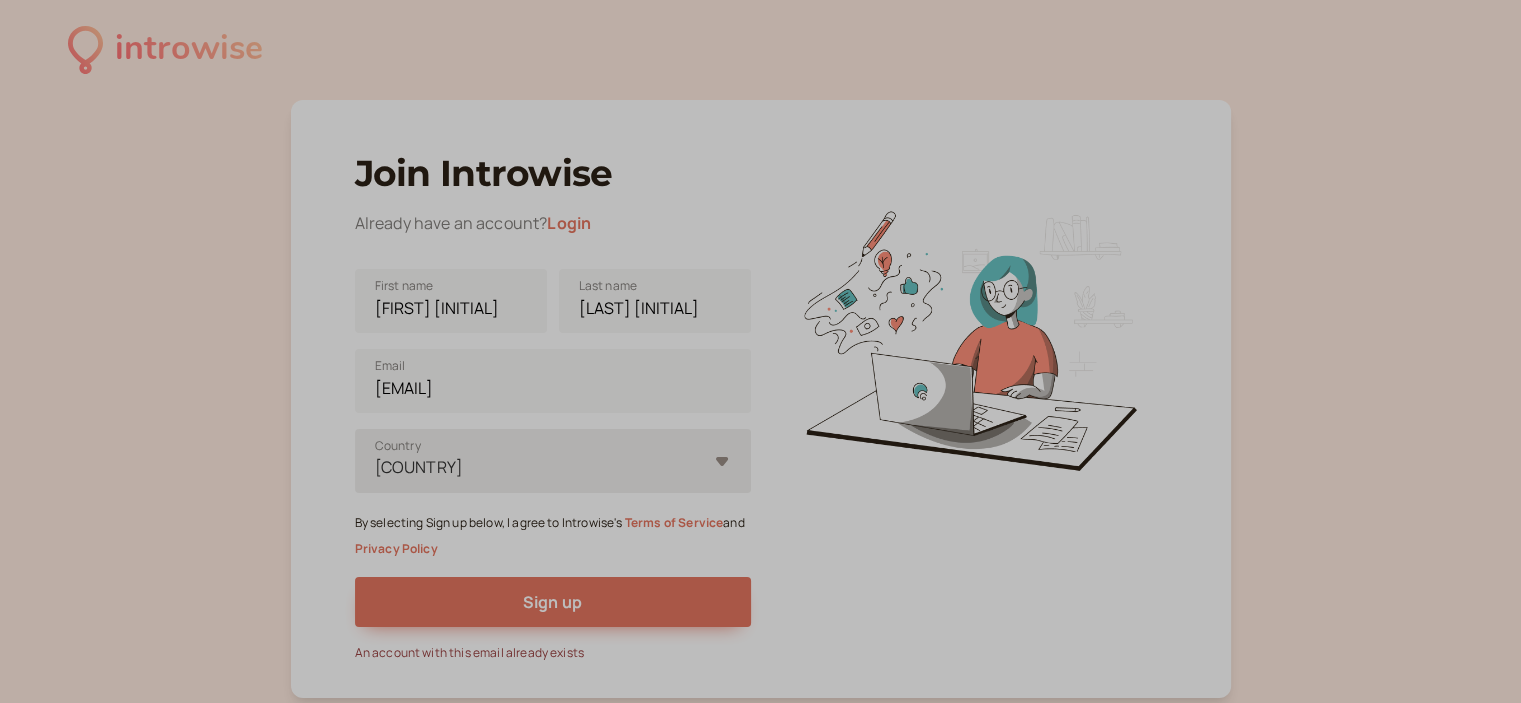 click on "Login" at bounding box center [569, 223] 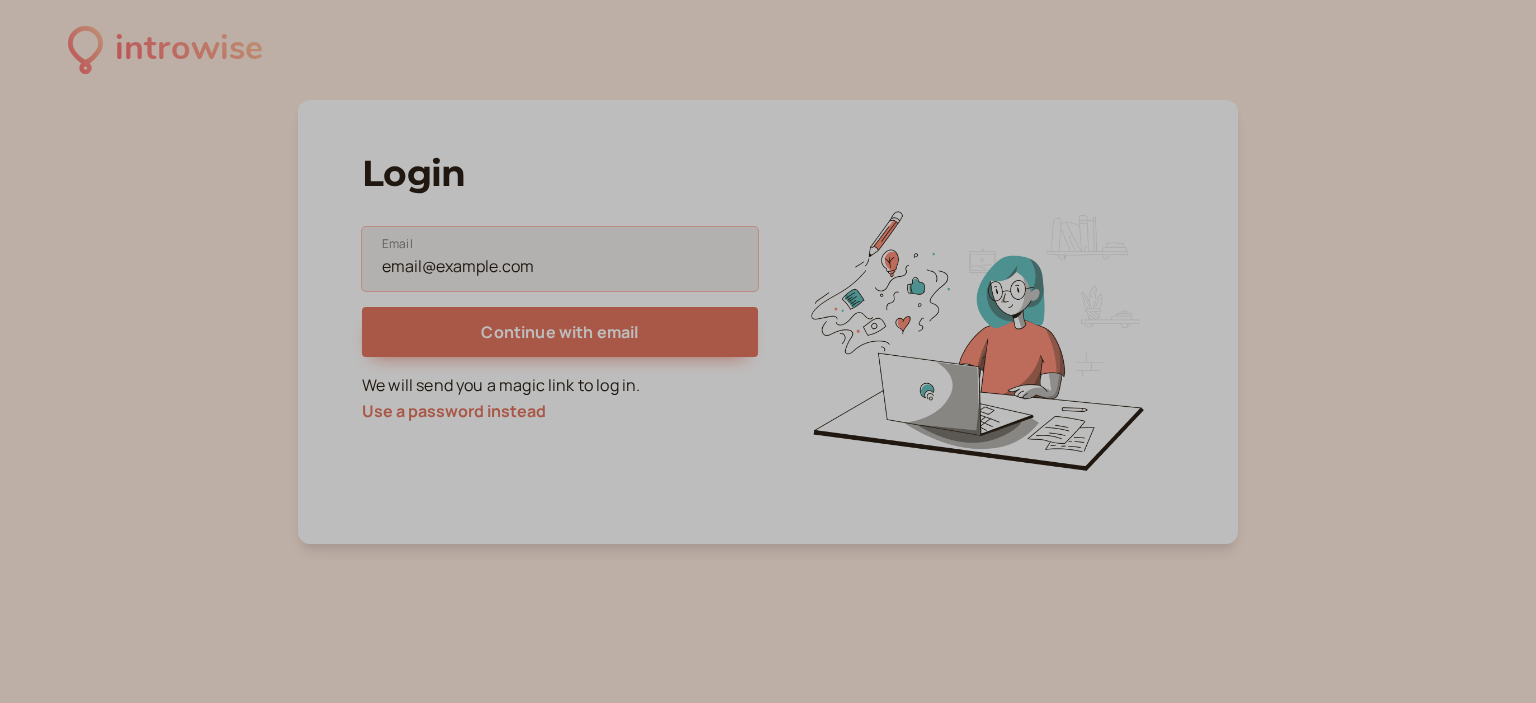 click on "Email" at bounding box center [560, 259] 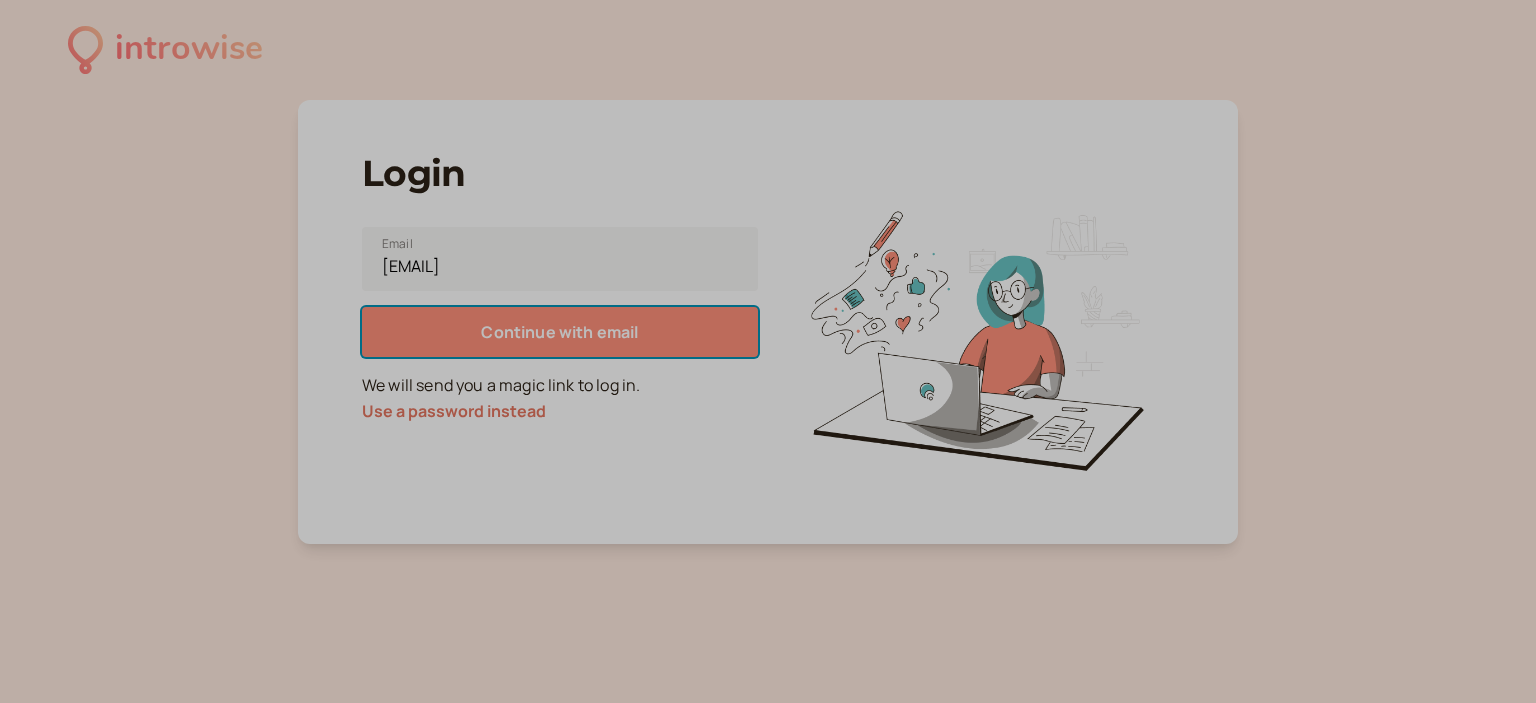click on "Continue with email" at bounding box center (560, 332) 